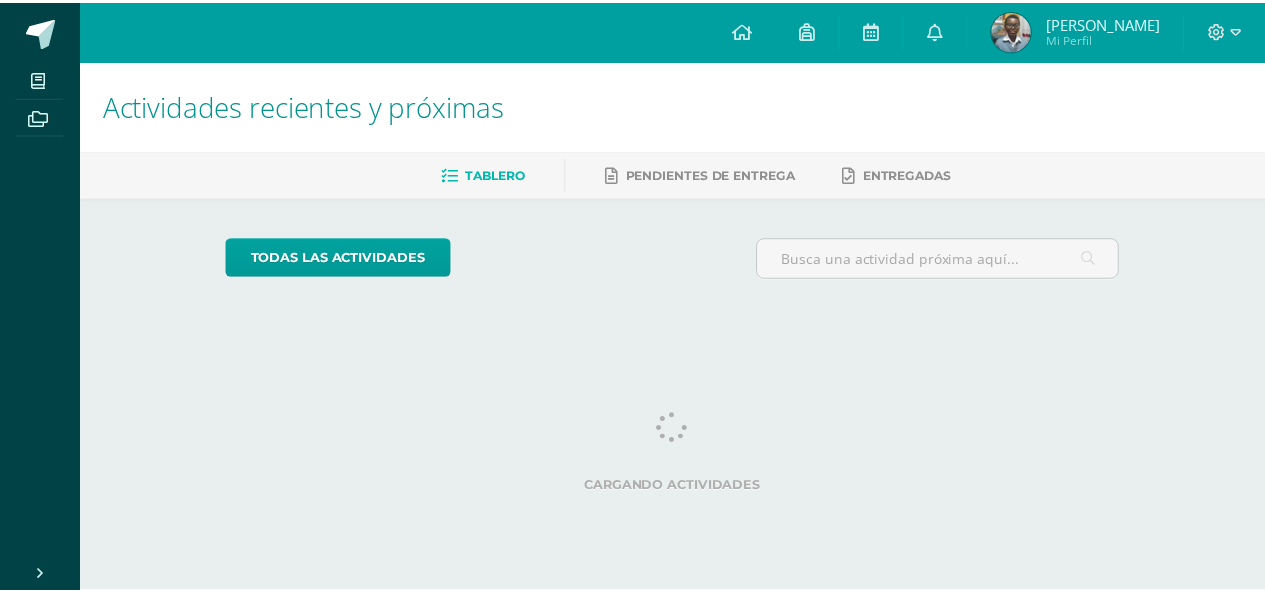 scroll, scrollTop: 0, scrollLeft: 0, axis: both 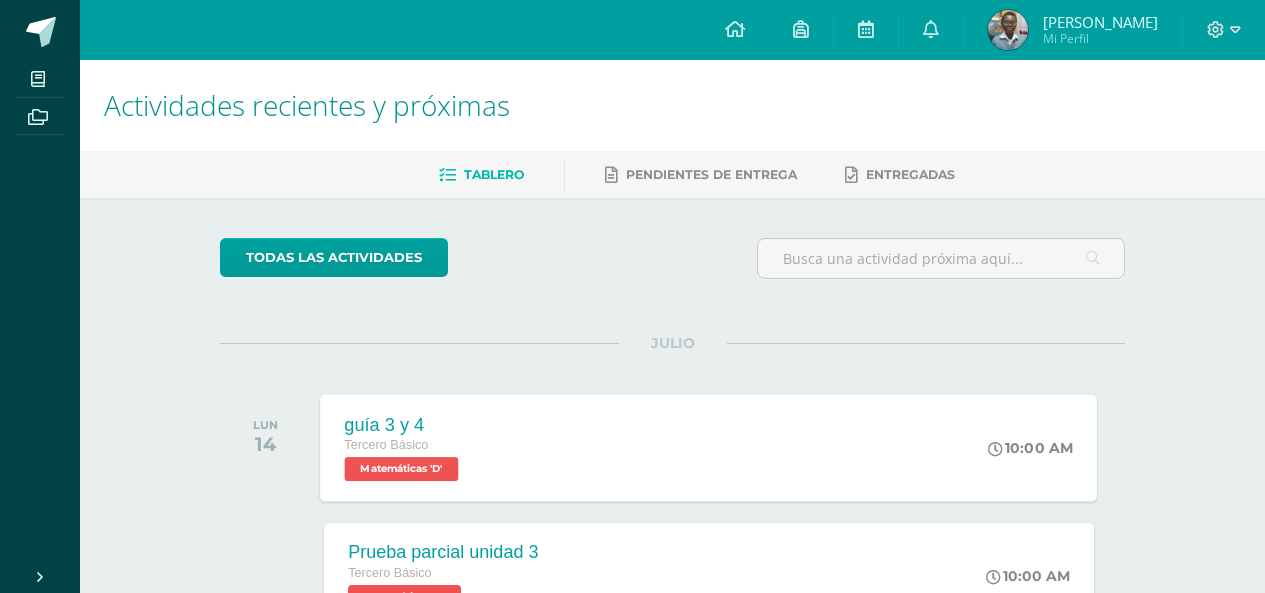 click on "guía 3 y 4
Tercero Básico
Matemáticas 'D'
10:00 AM
guía 3 y 4
Matemáticas
Cargando contenido" at bounding box center (709, 447) 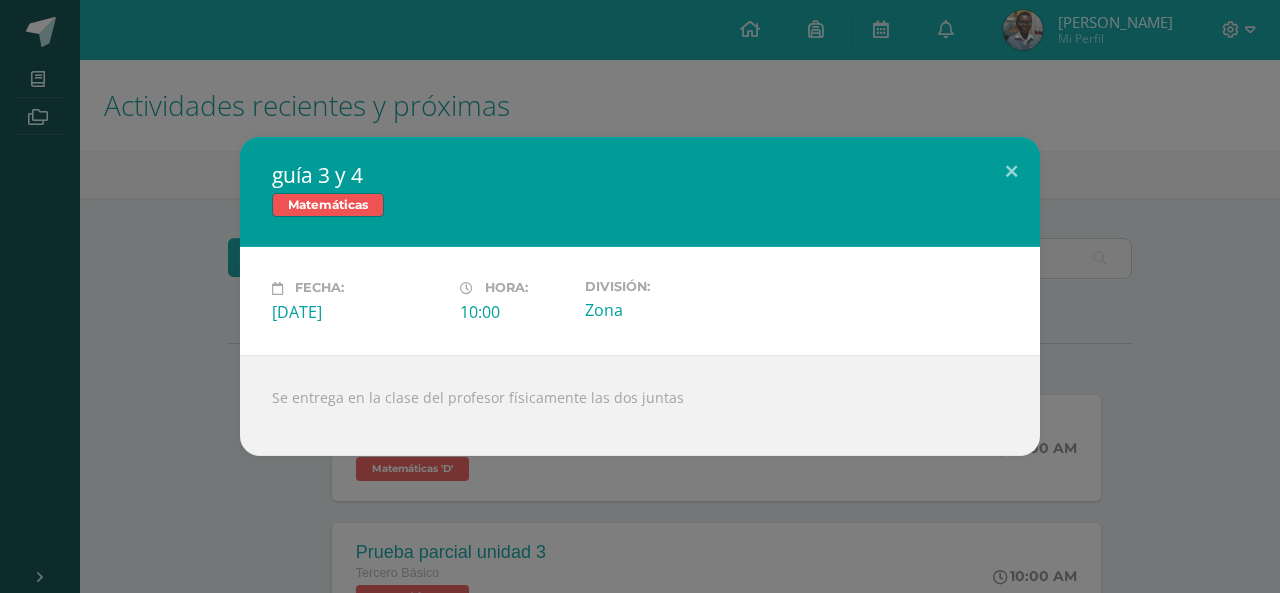 click on "guía 3 y 4
Matemáticas
Fecha:
Lunes 14 de Julio
Hora:
10:00
División:
Zona" at bounding box center [640, 296] 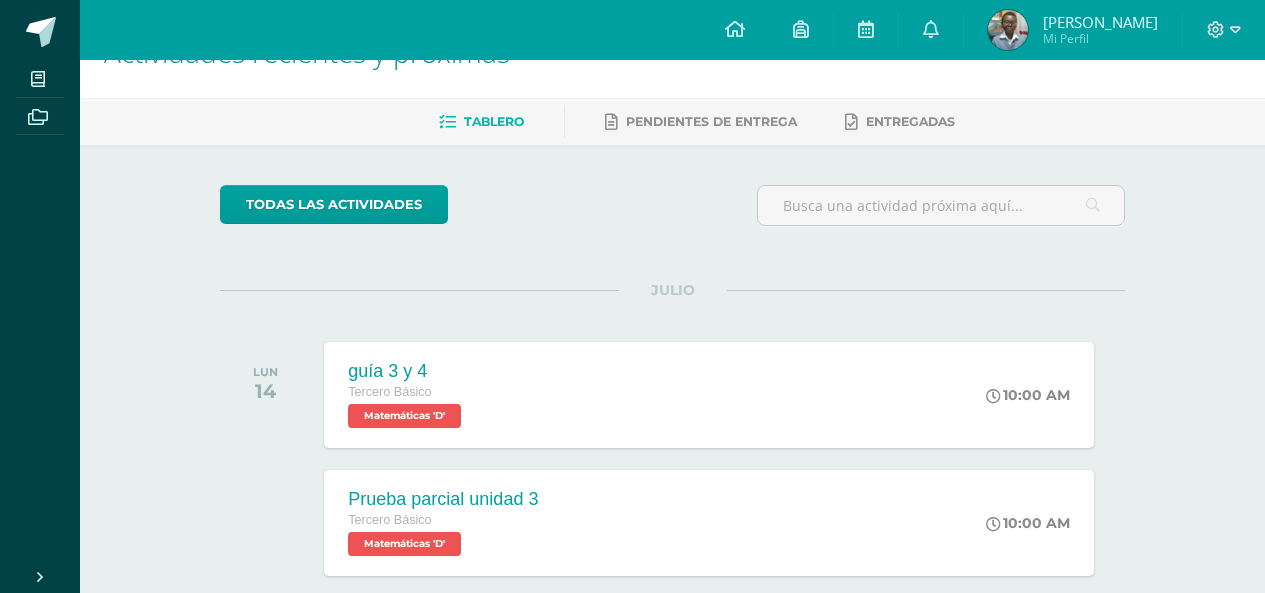 scroll, scrollTop: 89, scrollLeft: 0, axis: vertical 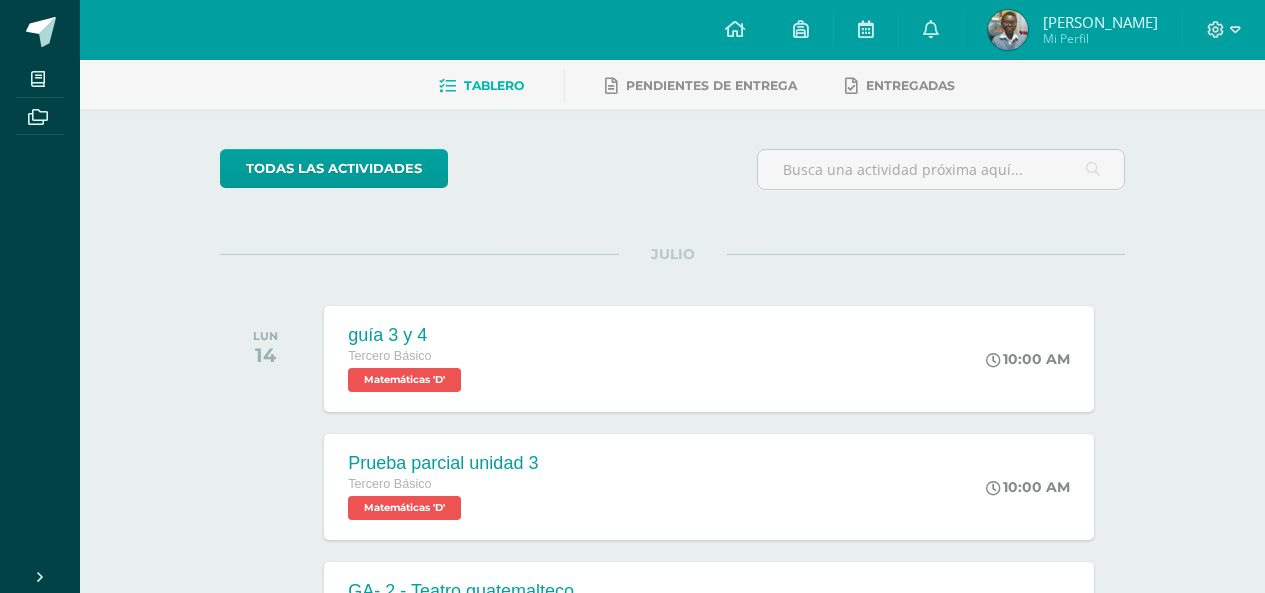 click on "Tablero
Pendientes de entrega
Entregadas" at bounding box center (696, 85) 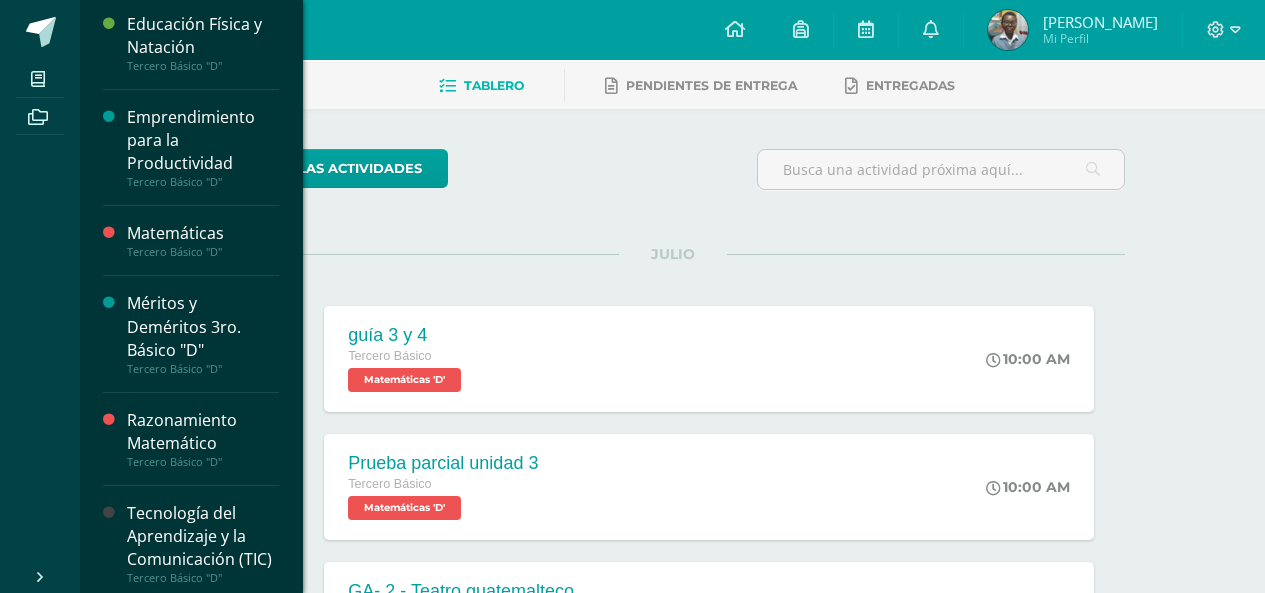 scroll, scrollTop: 1055, scrollLeft: 0, axis: vertical 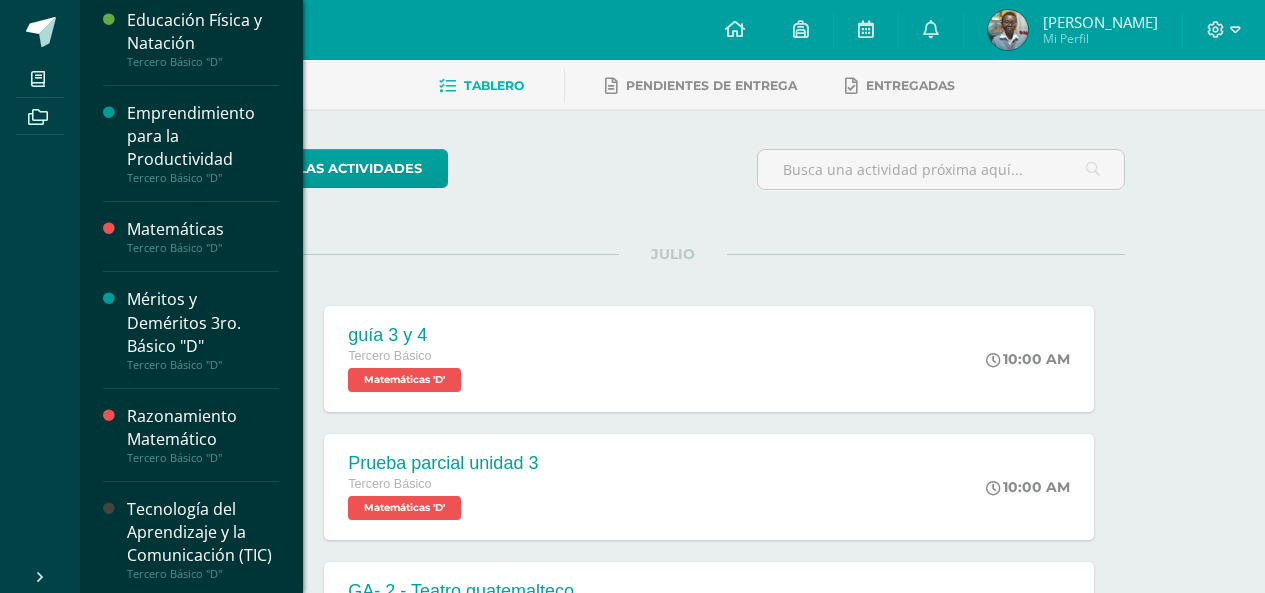 click on "Matemáticas
Tercero
Básico
"D"" at bounding box center [191, 237] 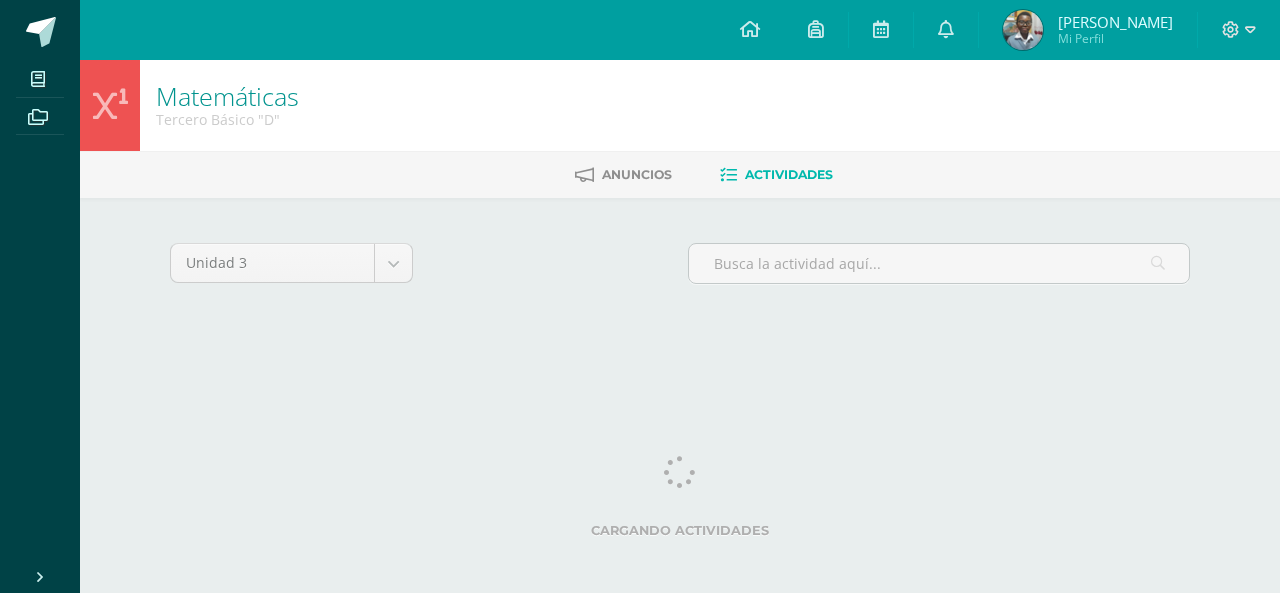 scroll, scrollTop: 0, scrollLeft: 0, axis: both 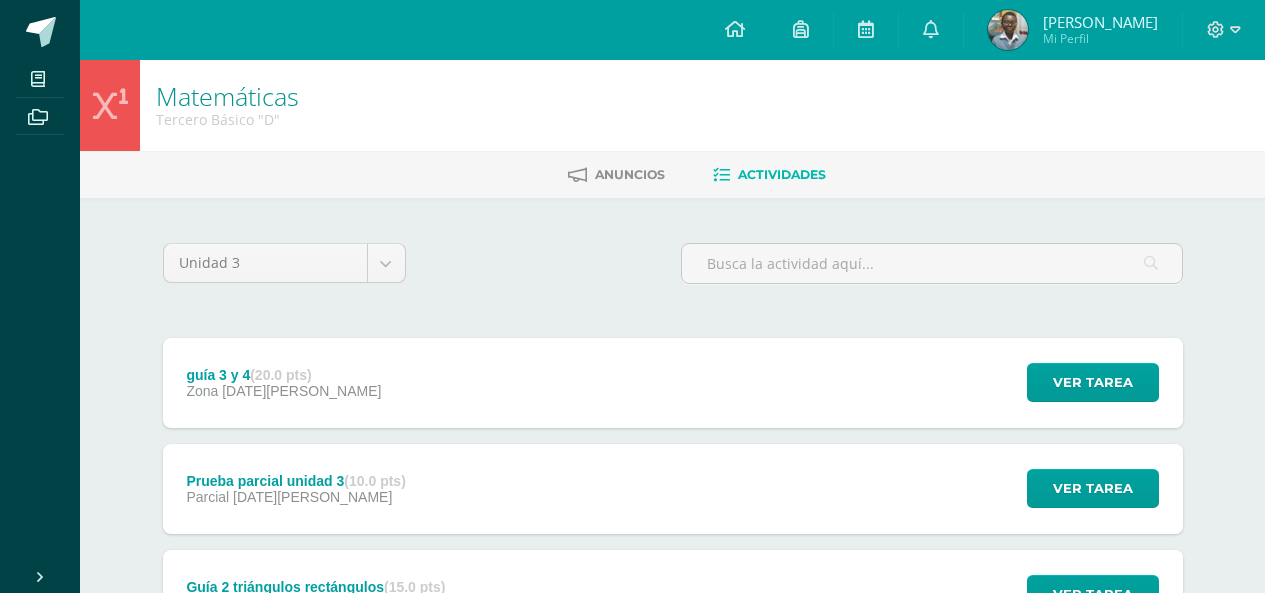click on "guía 3 y 4  (20.0 pts)
Zona
14 de Julio
Ver tarea
guía 3 y 4
Matemáticas
Cargando contenido" at bounding box center [673, 383] 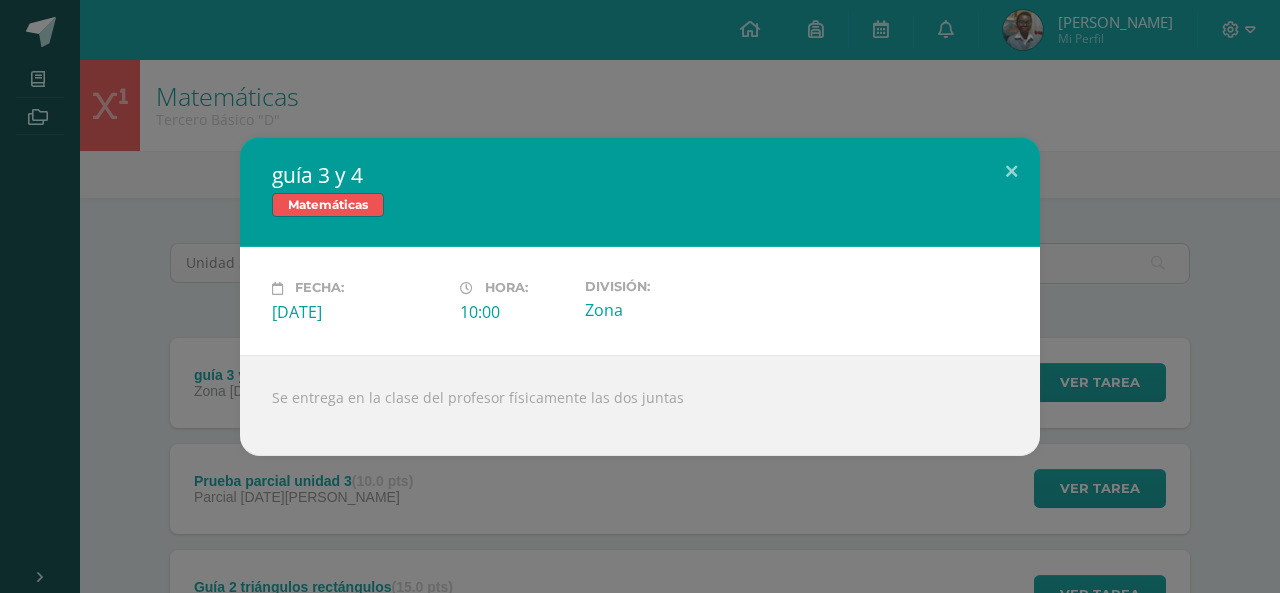 click on "guía 3 y 4
Matemáticas
Fecha:
Lunes 14 de Julio
Hora:
10:00
División:
Zona" at bounding box center (640, 296) 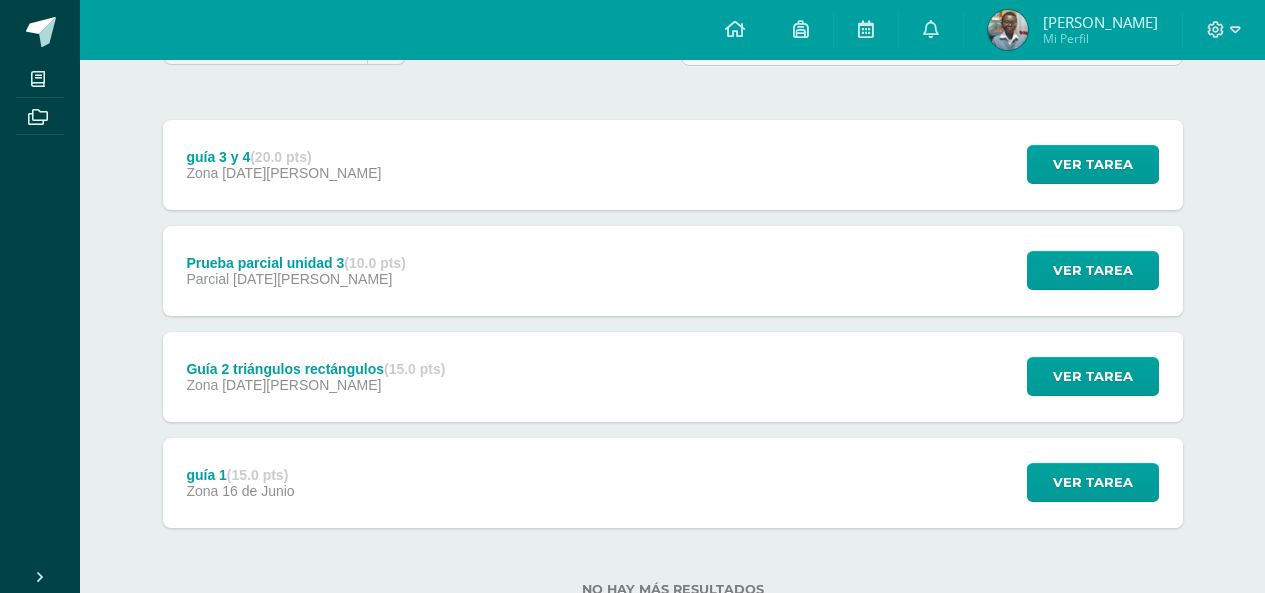 scroll, scrollTop: 285, scrollLeft: 0, axis: vertical 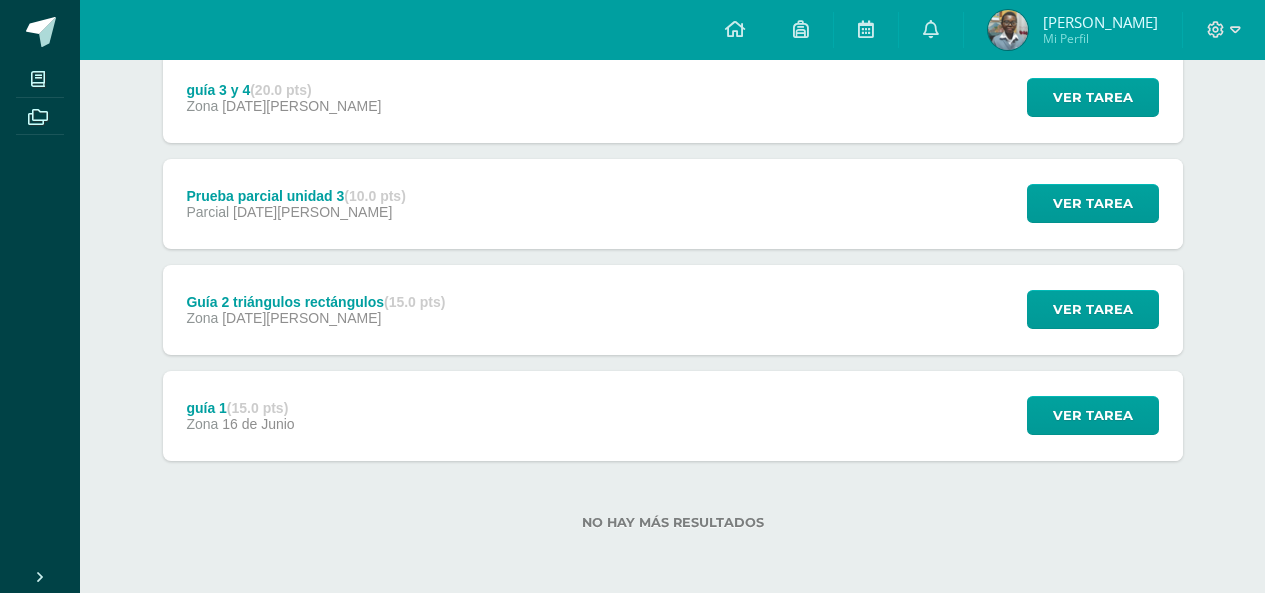 click on "guía 1  (15.0 pts)
Zona
16 de Junio
Ver tarea
guía 1
Matemáticas
Cargando contenido" at bounding box center [673, 416] 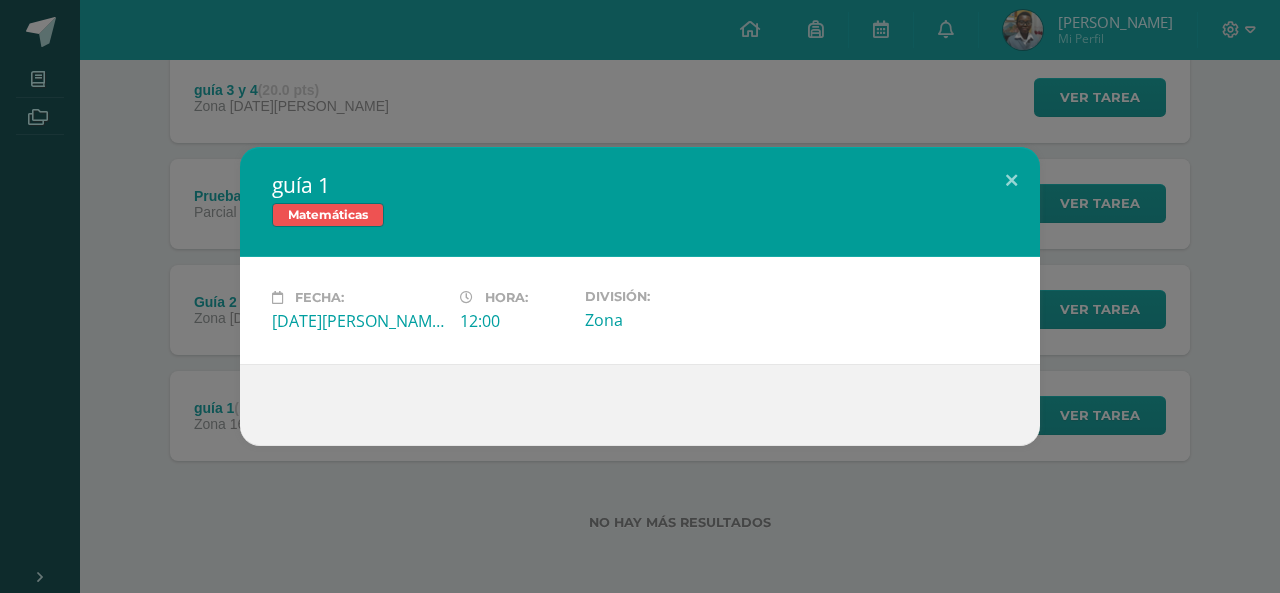 click on "guía 1
Matemáticas
Fecha:
Lunes 16 de Junio
Hora:
12:00
División:
Zona" at bounding box center (640, 296) 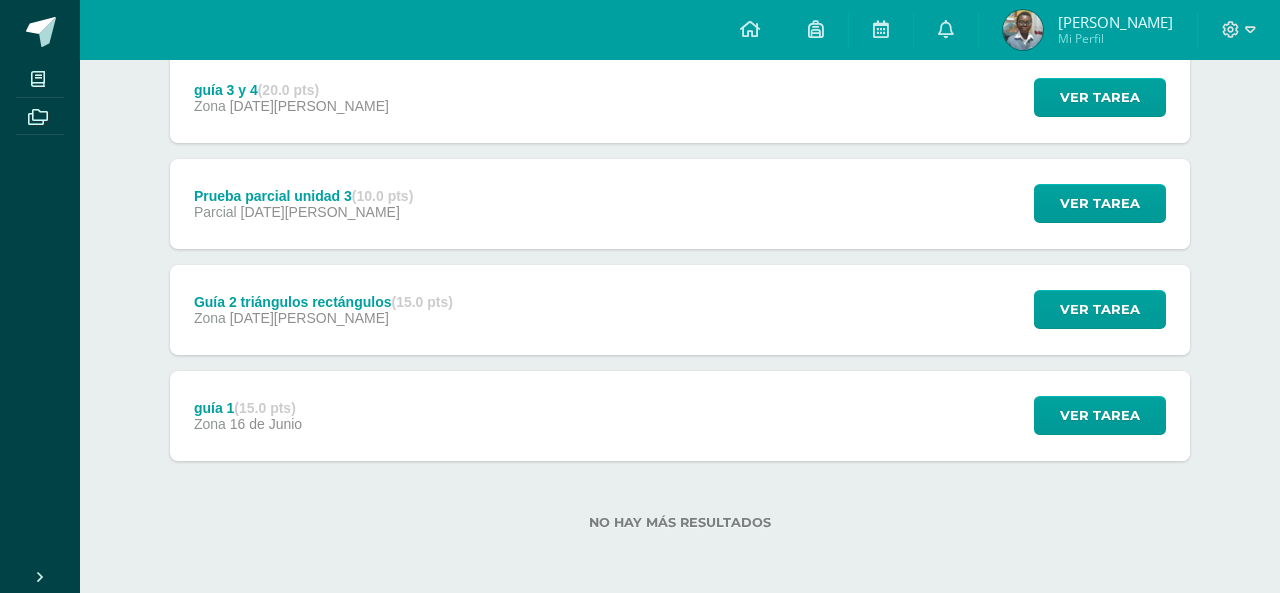 click on "Fecha:
Lunes 16 de Junio
Hora:
12:00
División:
Zona" at bounding box center (640, 309) 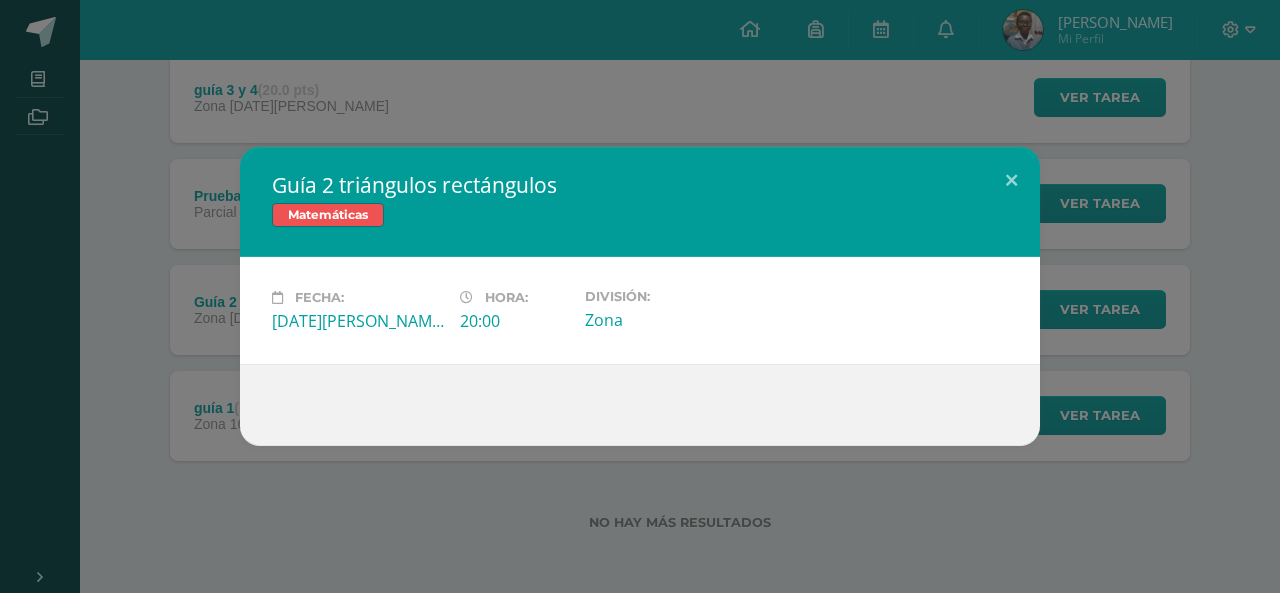 click on "Guía 2 triángulos rectángulos
Matemáticas
Fecha:
Lunes 07 de Julio
Hora:
20:00
División:" at bounding box center [640, 296] 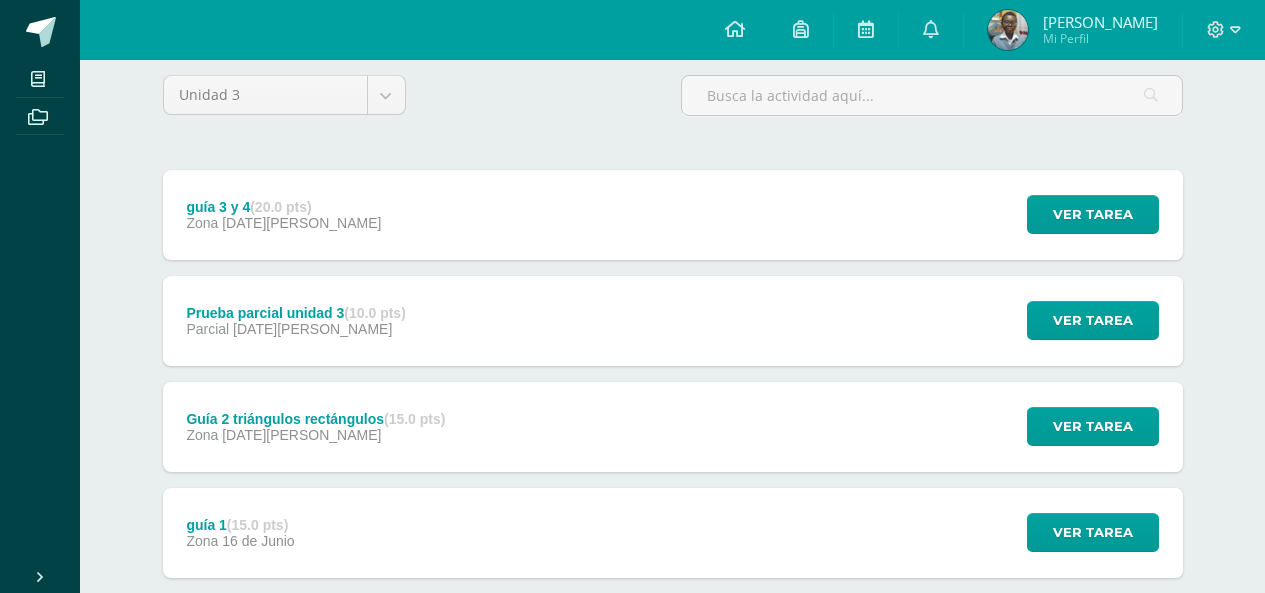 scroll, scrollTop: 0, scrollLeft: 0, axis: both 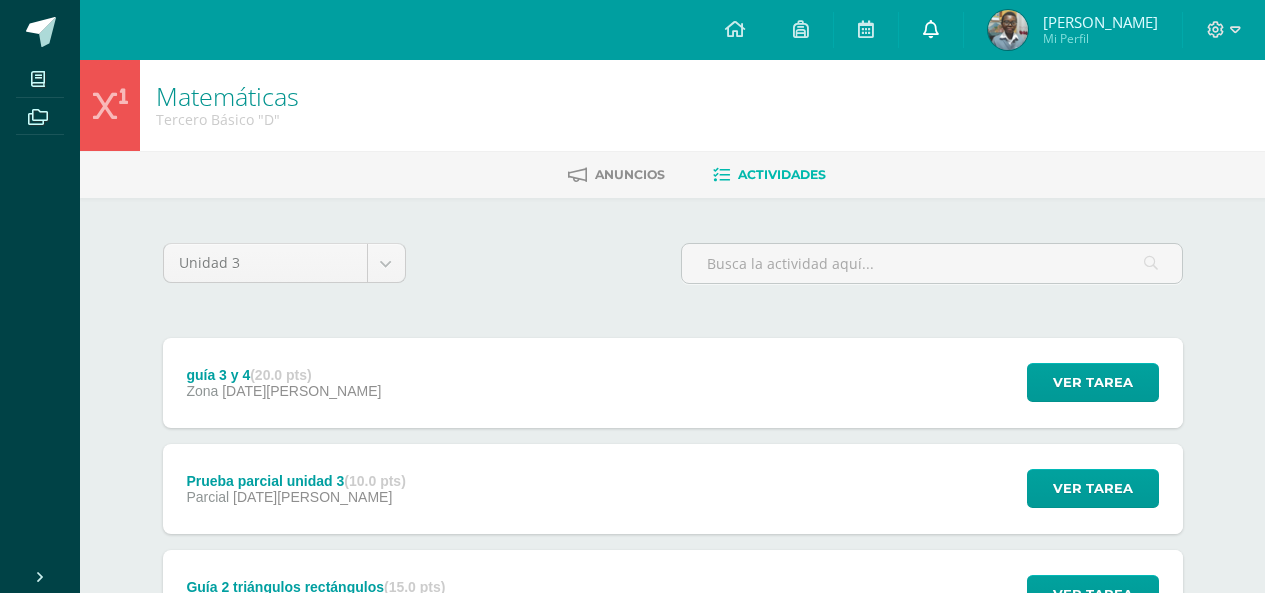 click at bounding box center [931, 30] 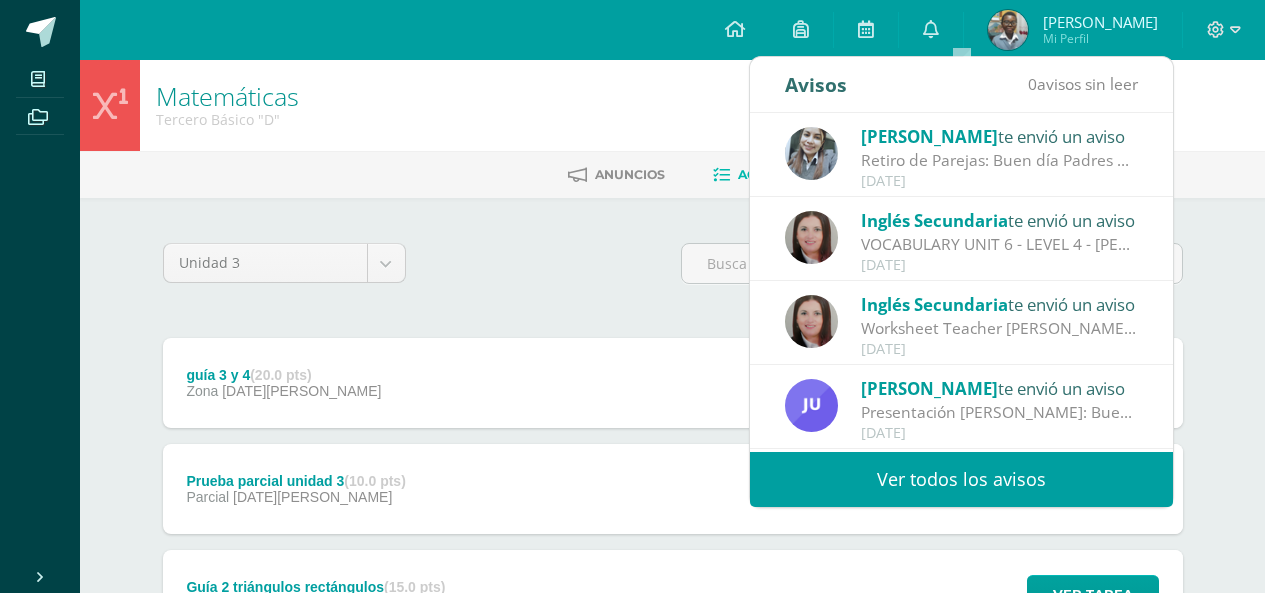 click on "Ver todos los avisos" at bounding box center (961, 479) 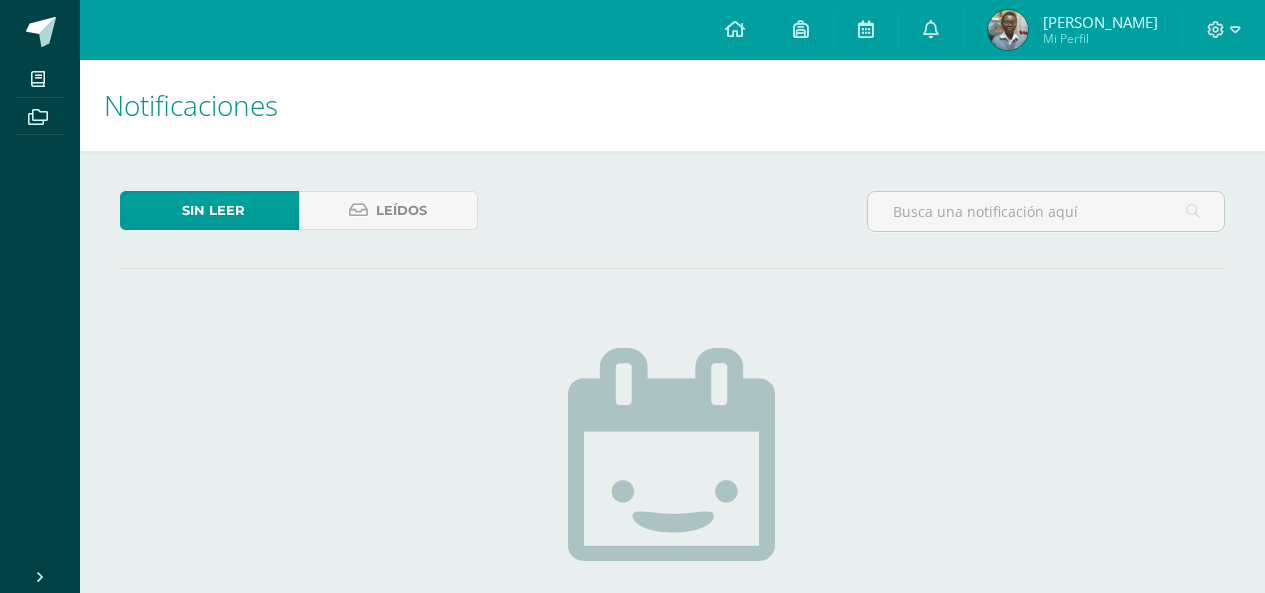 scroll, scrollTop: 0, scrollLeft: 0, axis: both 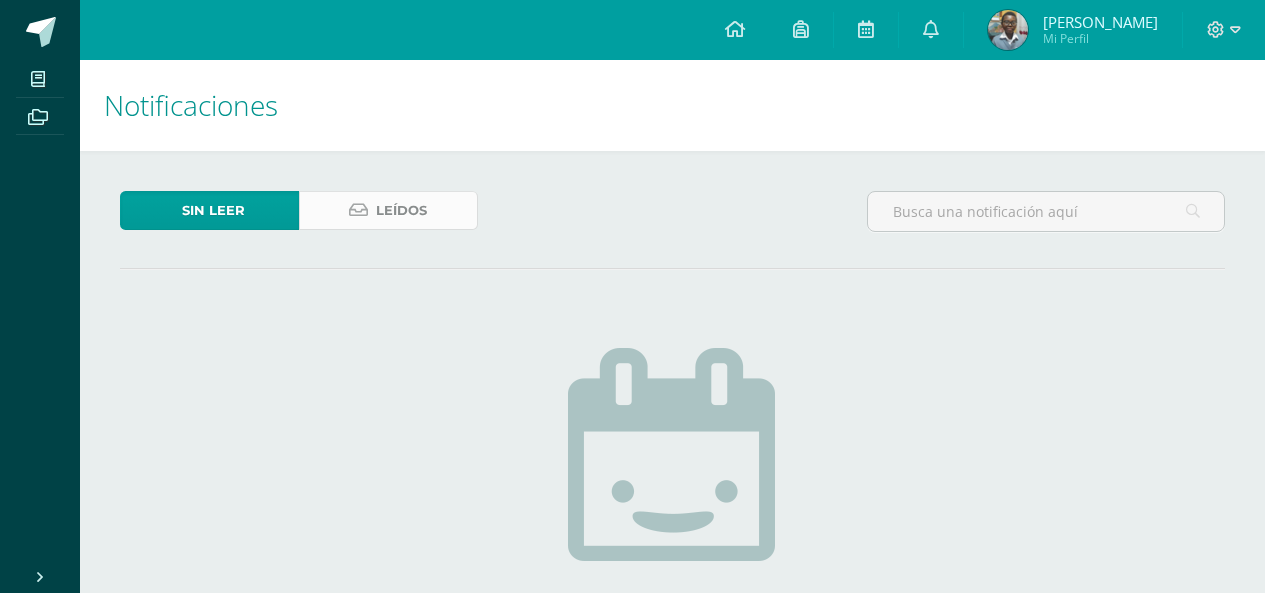 click on "Leídos" at bounding box center (388, 210) 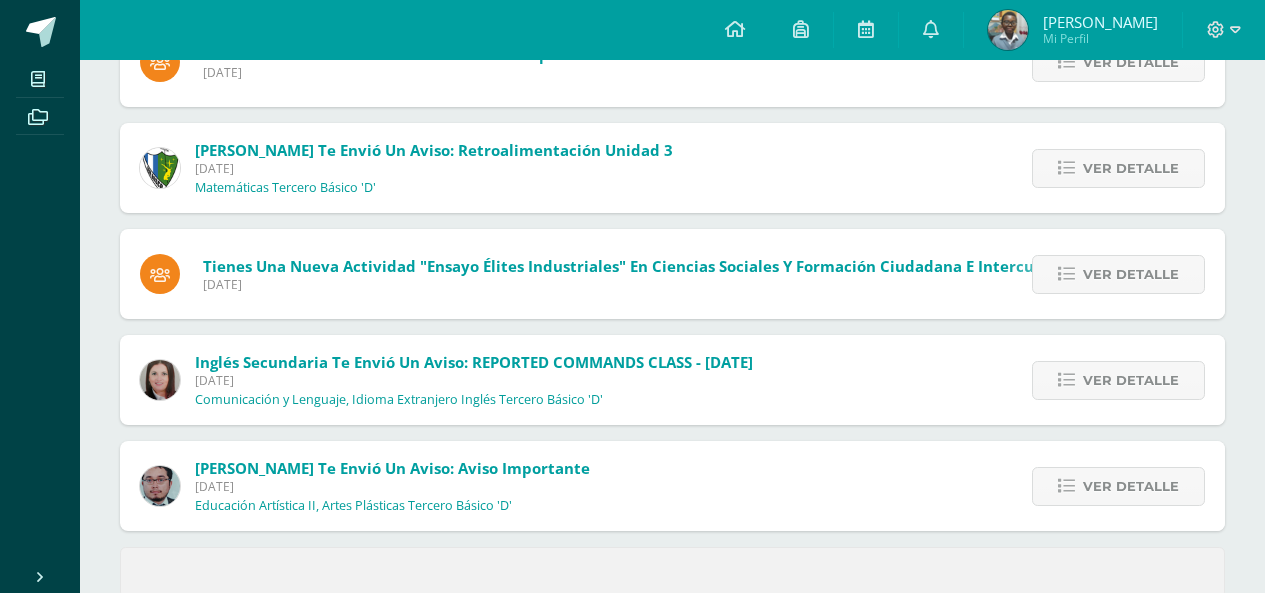 scroll, scrollTop: 820, scrollLeft: 0, axis: vertical 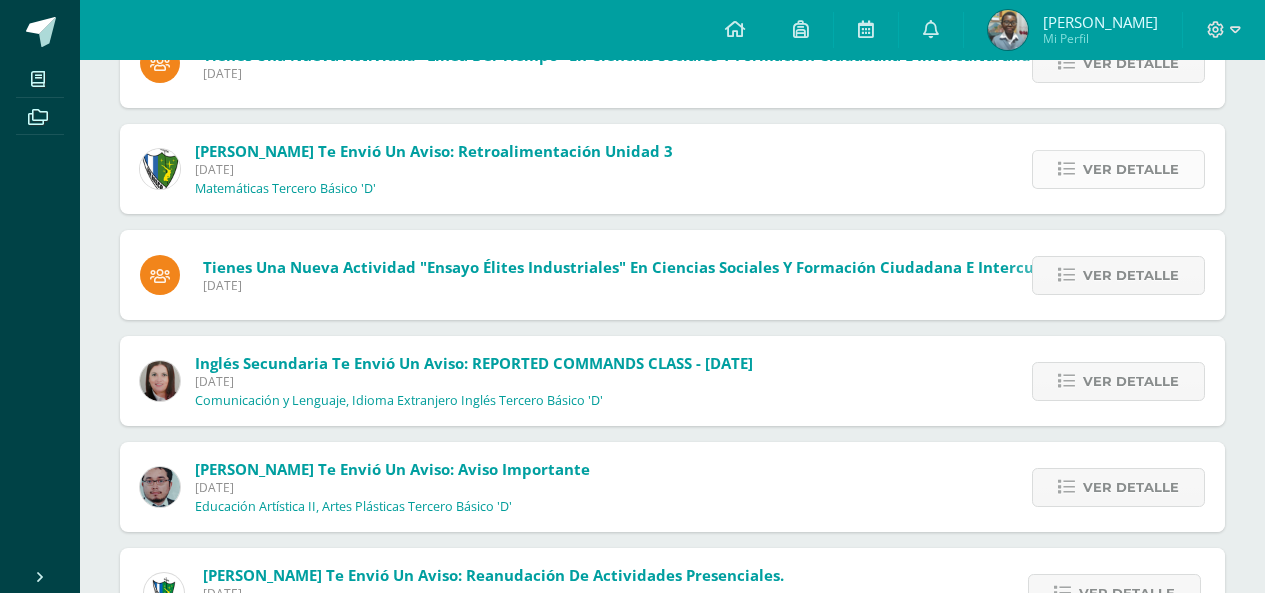 click on "Ver detalle" at bounding box center [1131, 169] 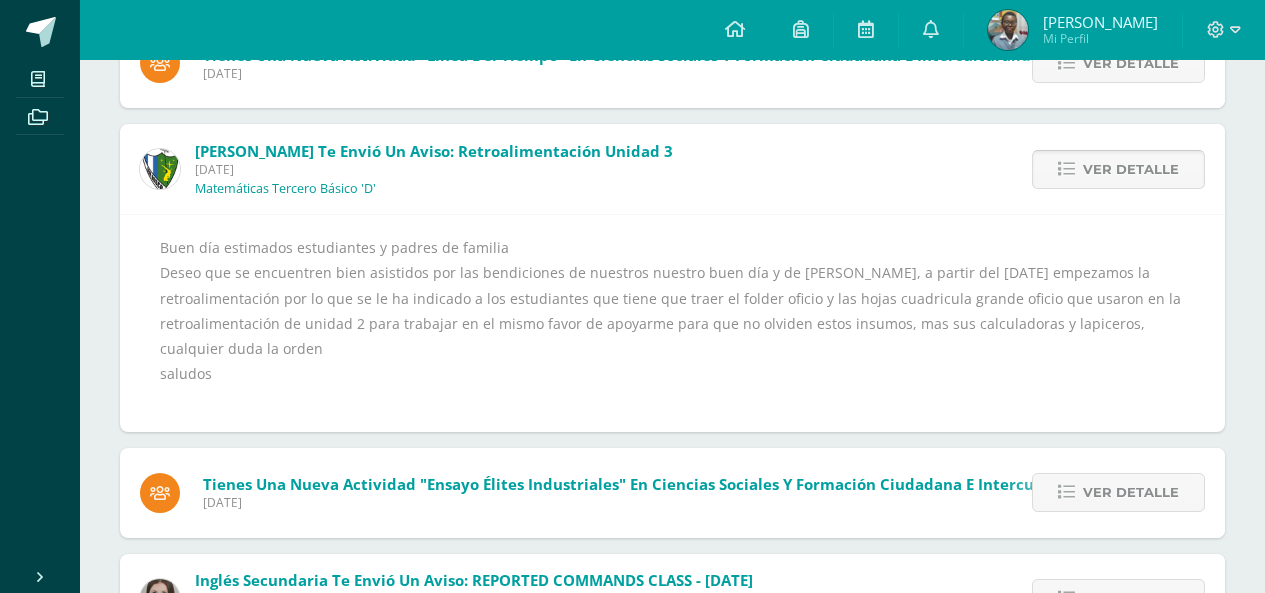 click on "Ver detalle" at bounding box center [1131, 169] 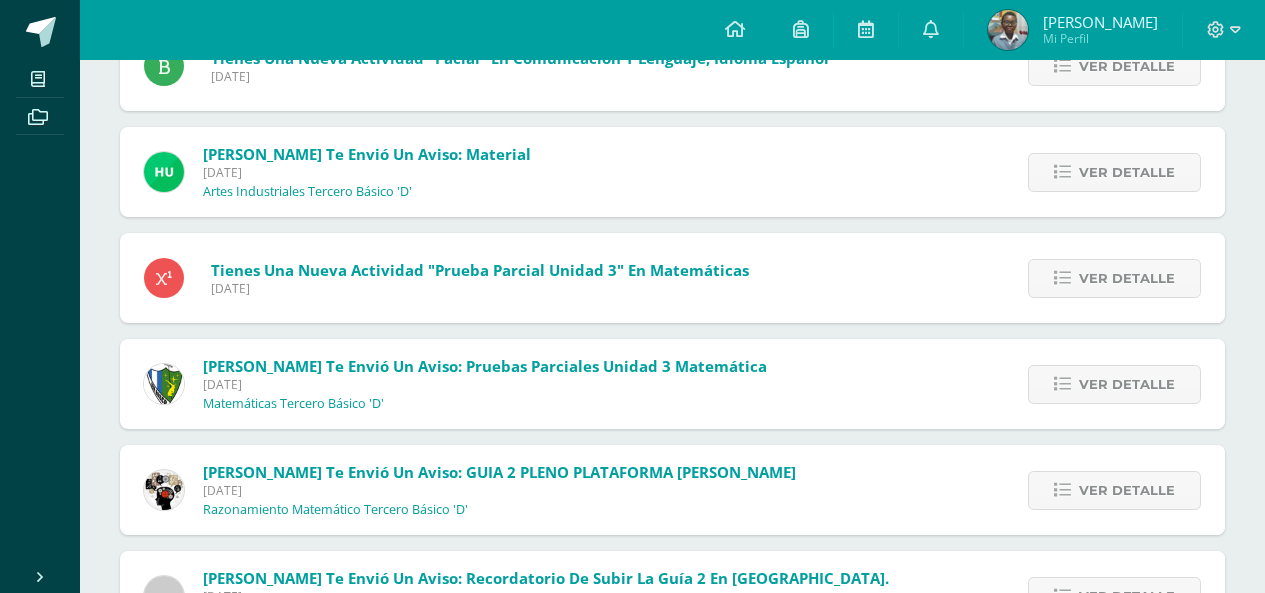 scroll, scrollTop: 1894, scrollLeft: 0, axis: vertical 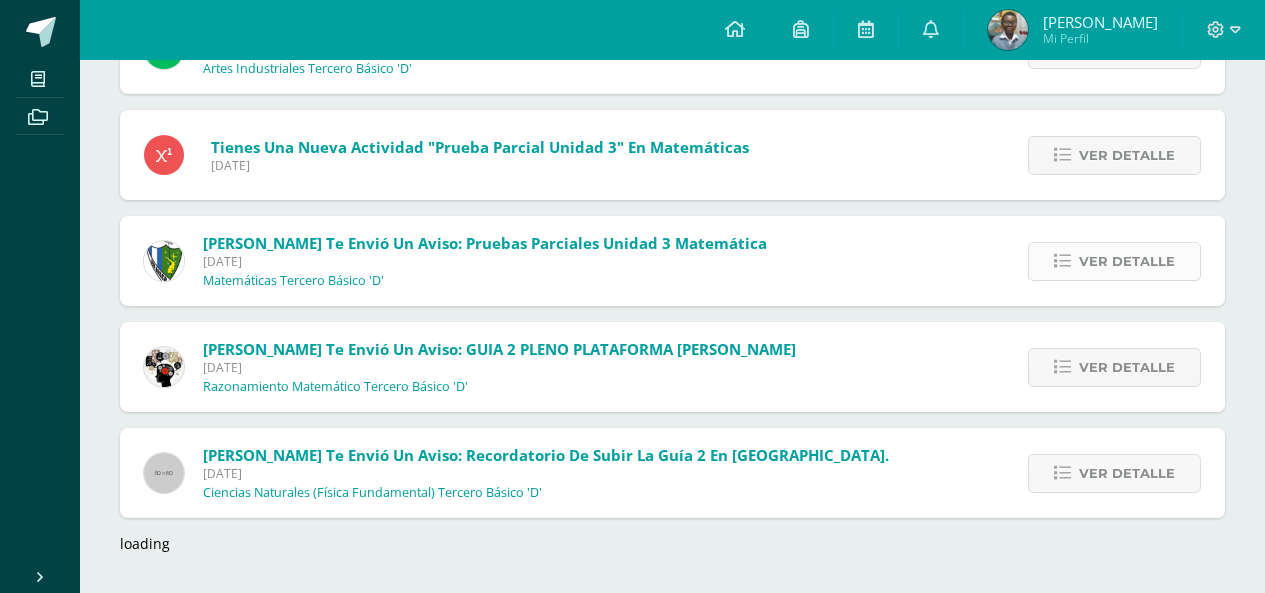 click on "Ver detalle" at bounding box center [1127, 261] 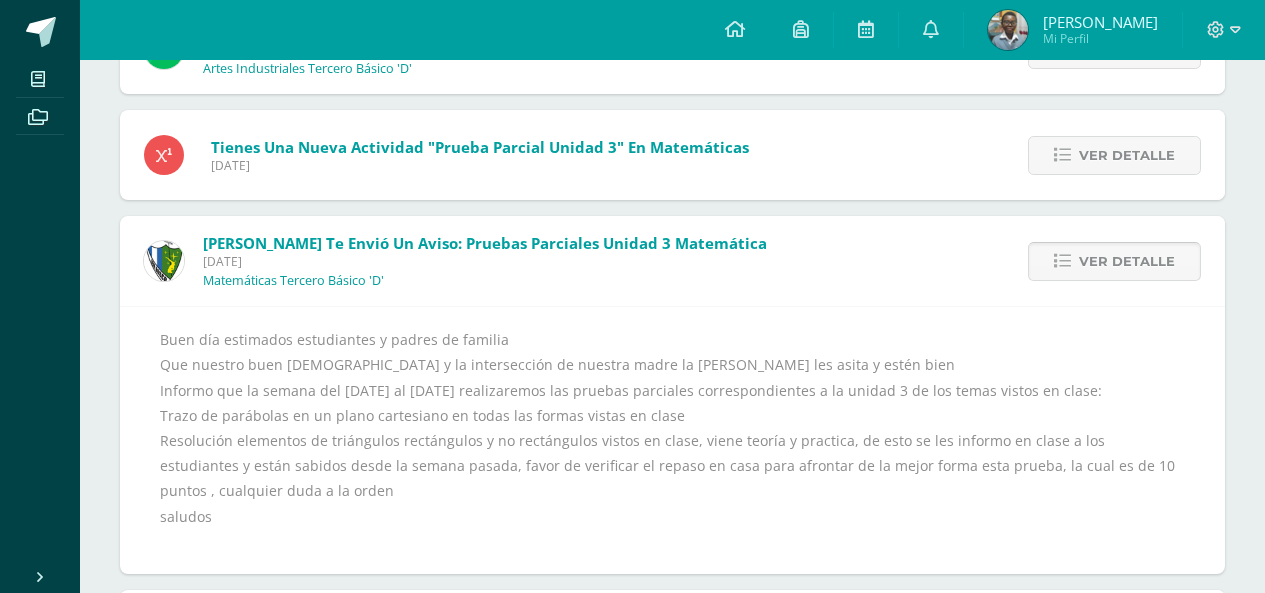 click on "Ver detalle" at bounding box center (1127, 261) 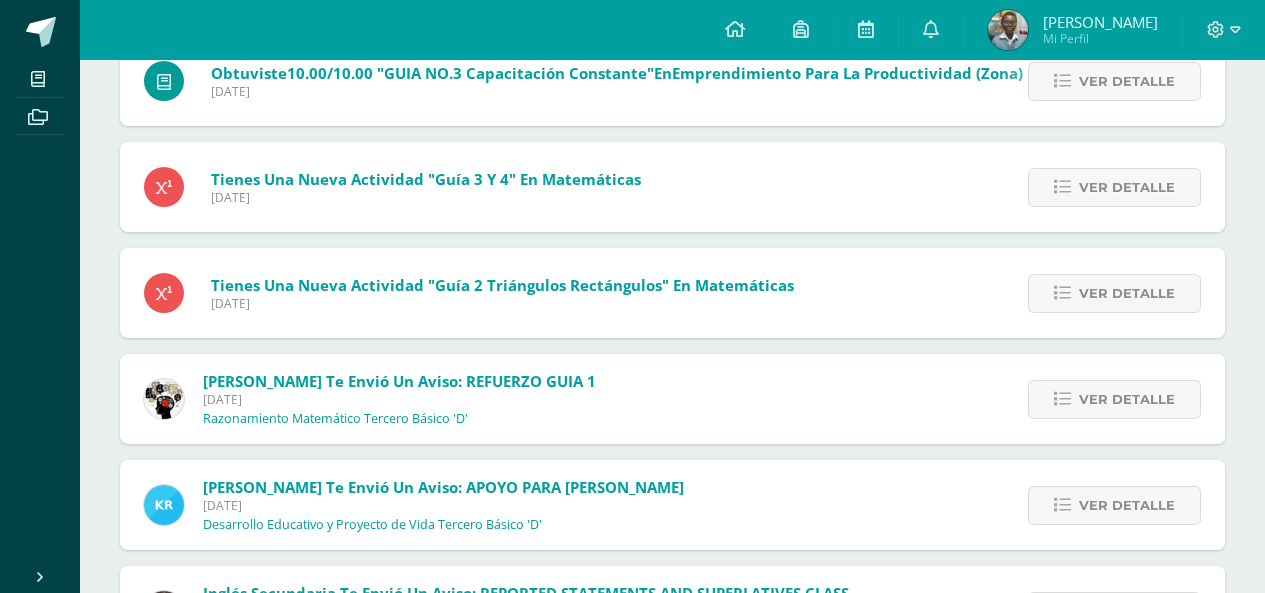 scroll, scrollTop: 4014, scrollLeft: 0, axis: vertical 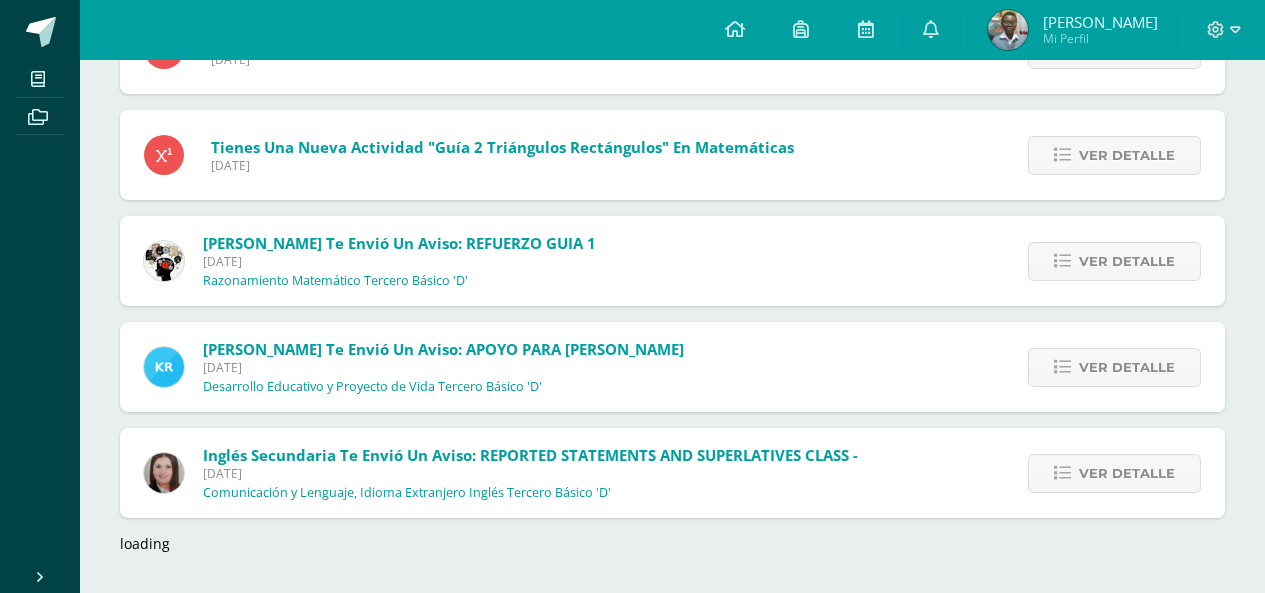 click on "loading" at bounding box center (672, 543) 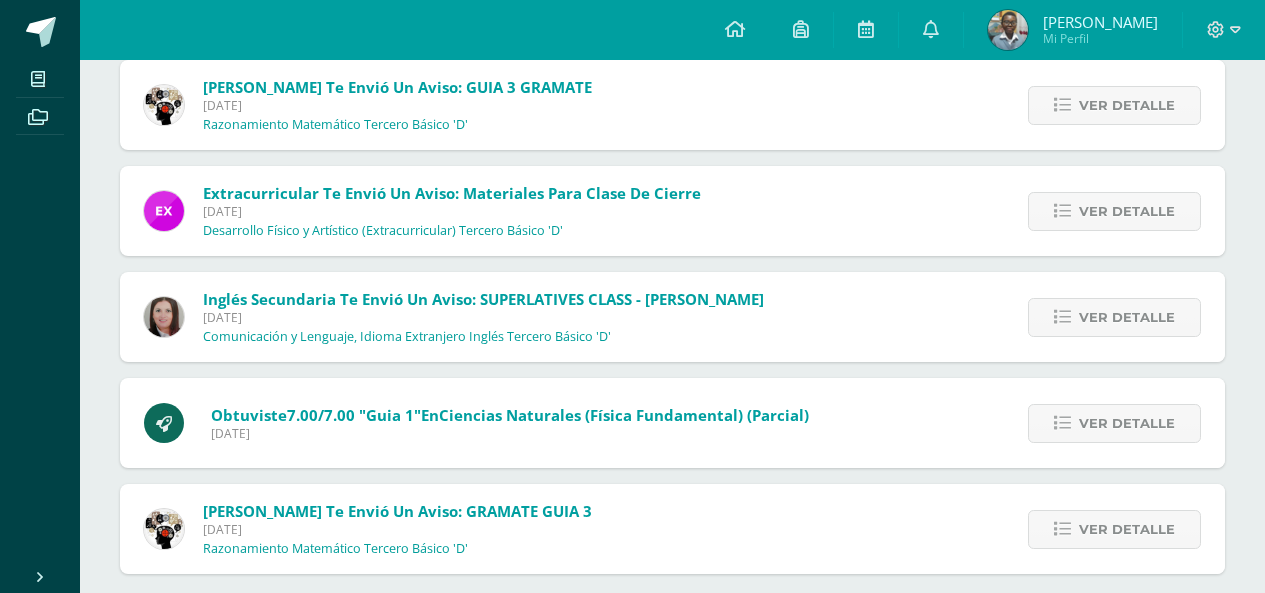 scroll, scrollTop: 5074, scrollLeft: 0, axis: vertical 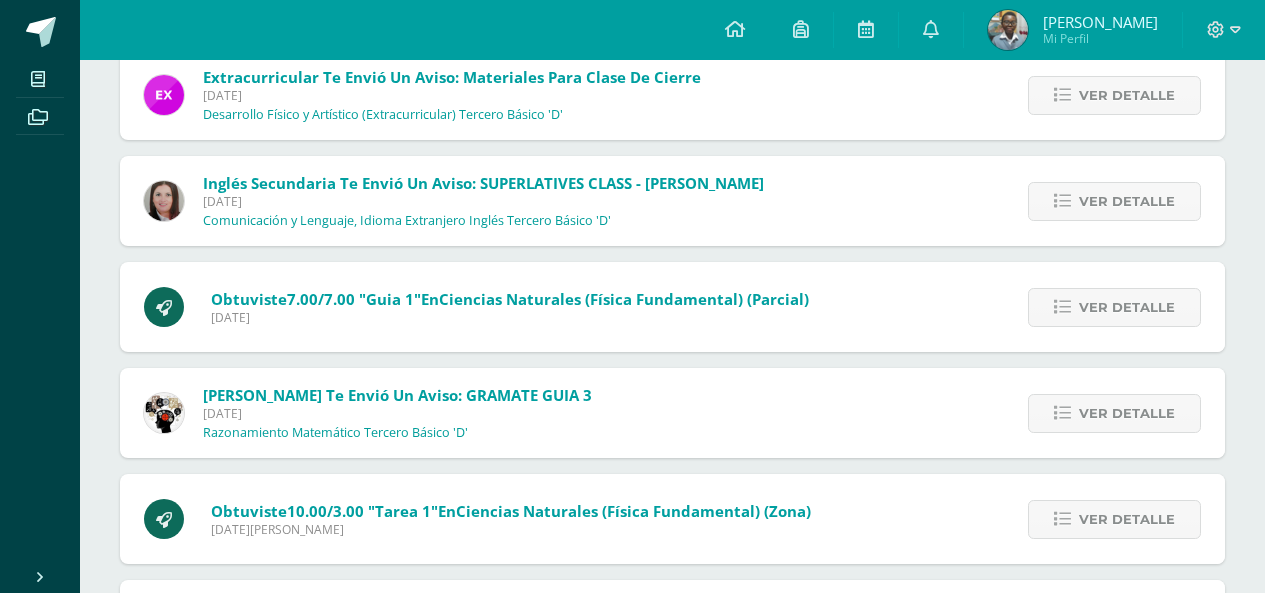 click on "SONIA TAMBITO te envió un aviso: GRAMATE GUIA 3
Martes 01 de Julio de 2025
Razonamiento Matemático Tercero Básico 'D'" at bounding box center [368, 413] 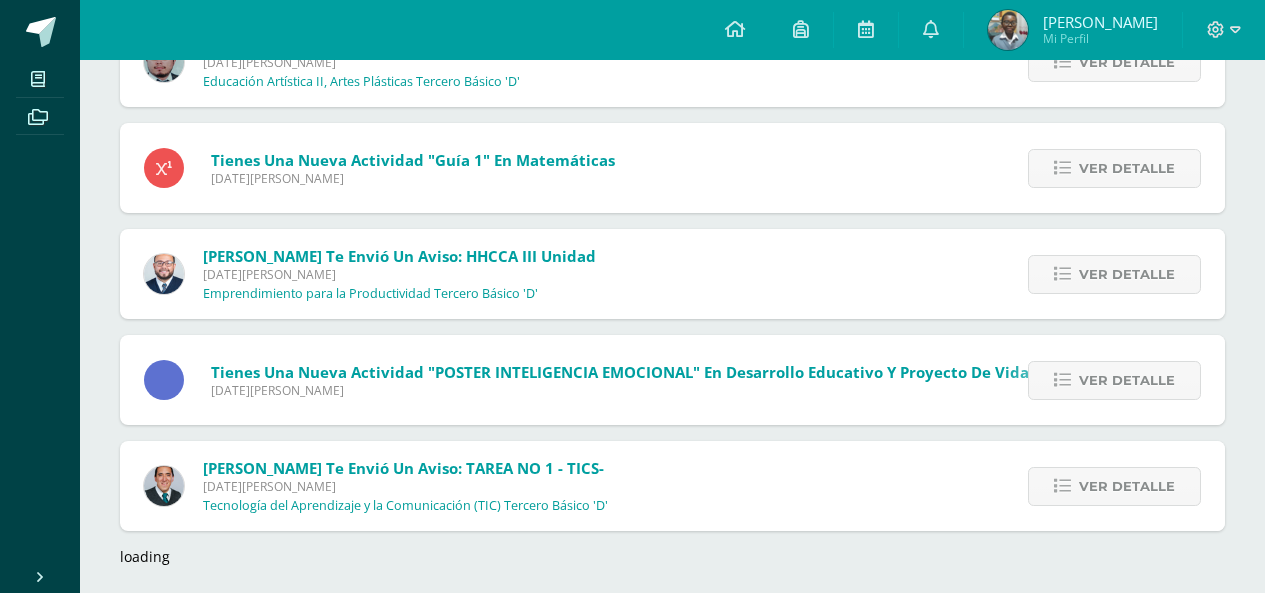 scroll, scrollTop: 7194, scrollLeft: 0, axis: vertical 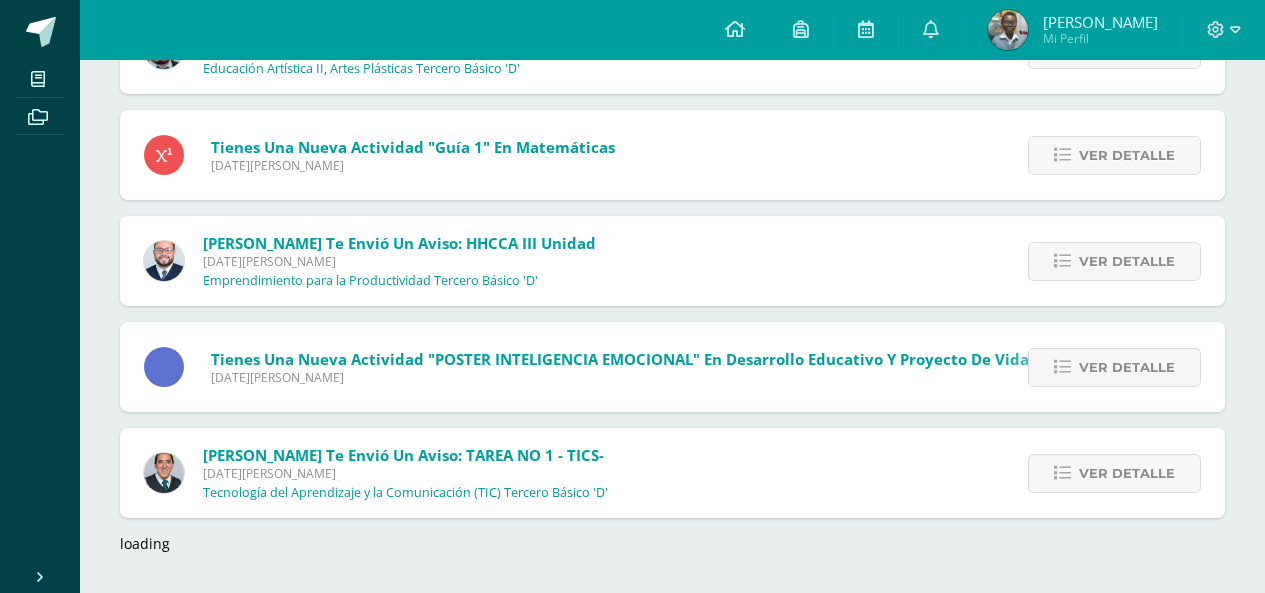 click on "Victor Aquino te envió un aviso: TAREA NO 1 - TICS-
Sábado 14 de Junio de 2025
Tecnología del Aprendizaje y la Comunicación (TIC) Tercero Básico 'D'" at bounding box center (376, 473) 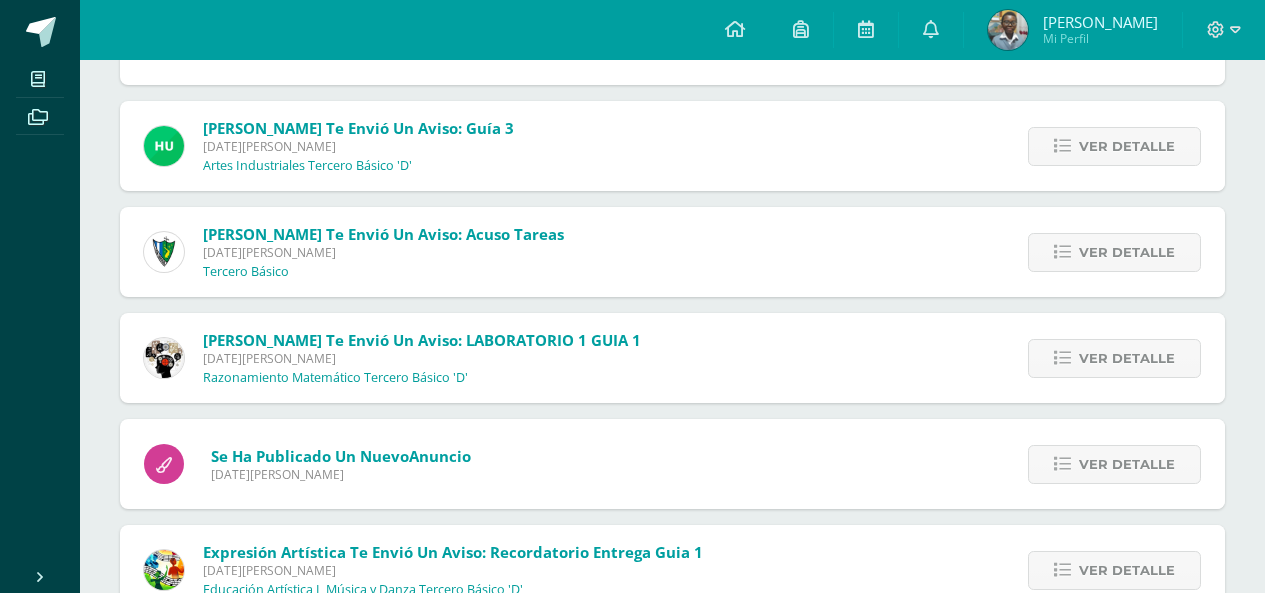 click on "Expresión Artística te envió un aviso: Recordatorio entrega guia 1
Jueves 12 de Junio de 2025
Educación Artística I, Música y Danza Tercero Básico 'D'" at bounding box center [423, 570] 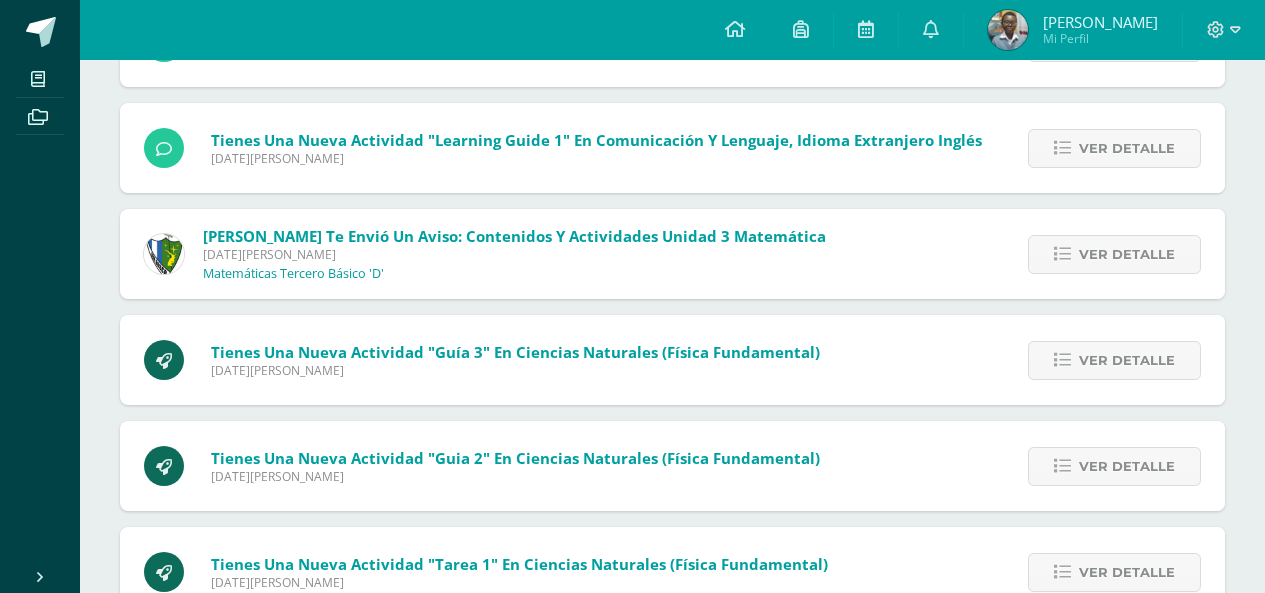 scroll, scrollTop: 12721, scrollLeft: 0, axis: vertical 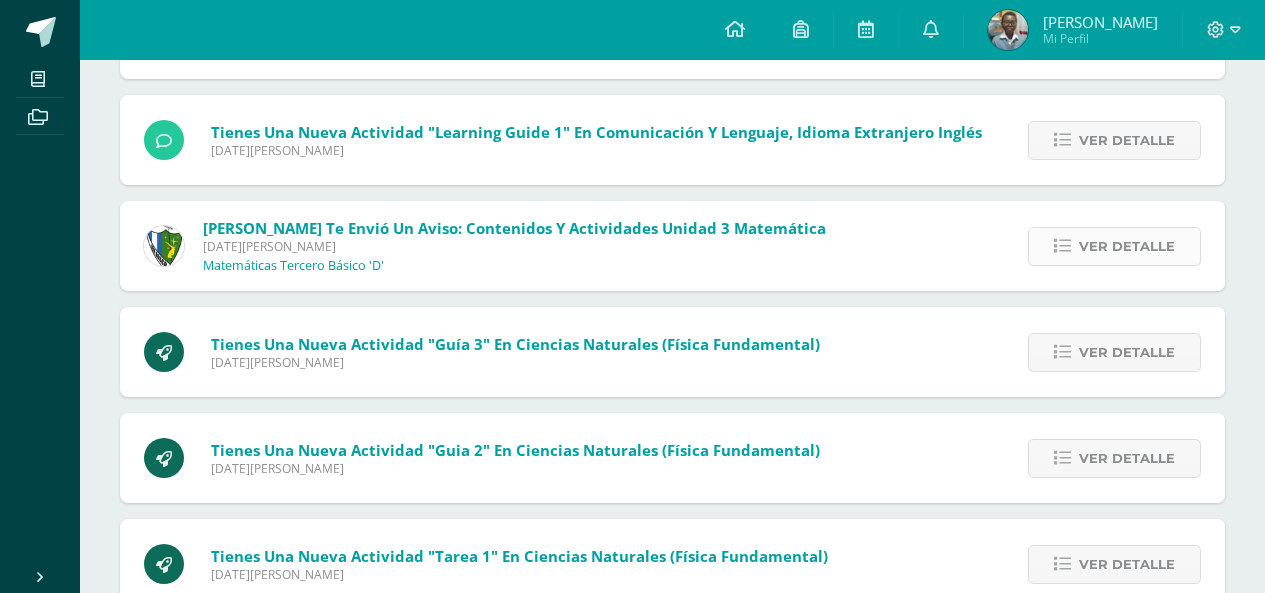 click on "Ver detalle" at bounding box center (1127, 246) 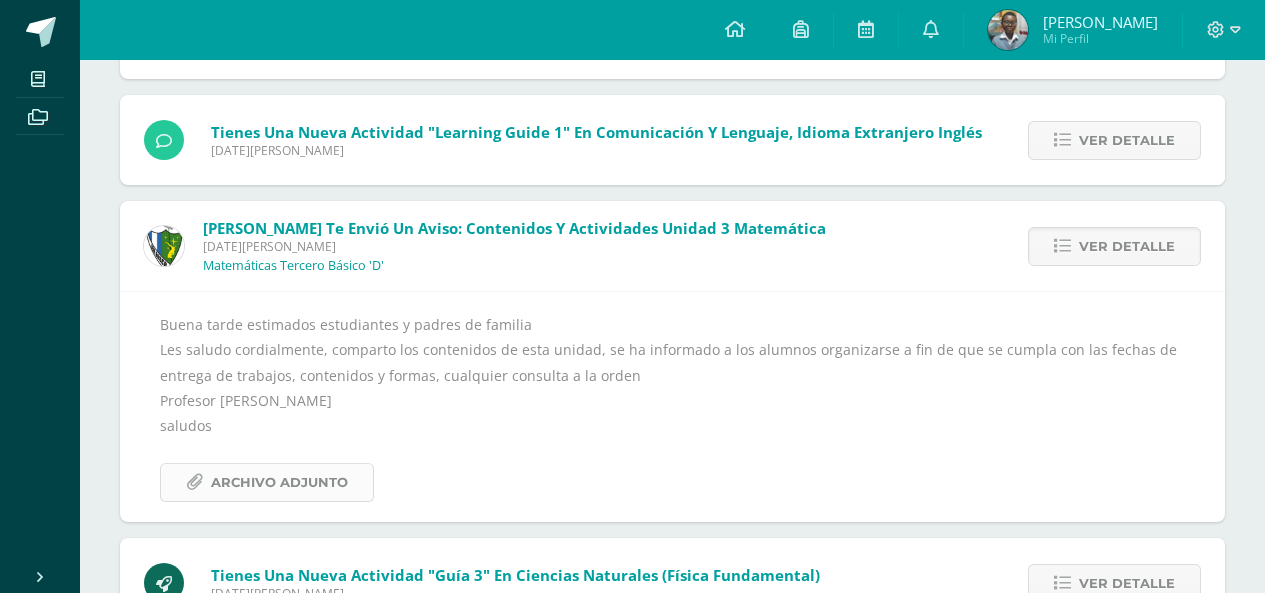click on "Archivo Adjunto" at bounding box center (267, 482) 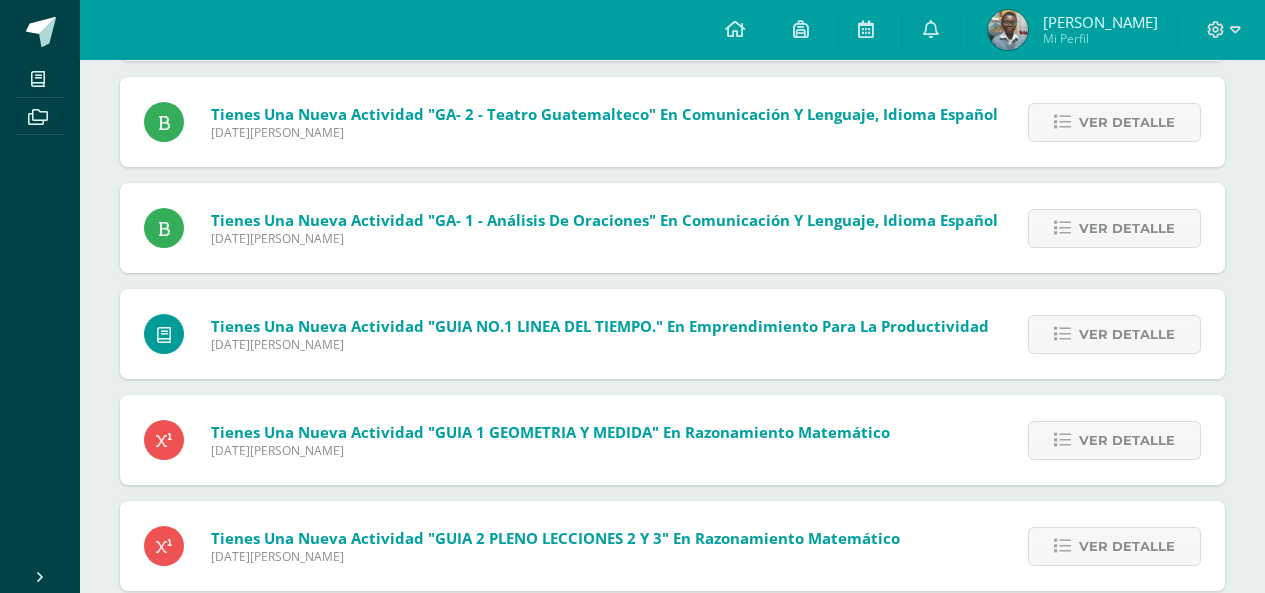 scroll, scrollTop: 11384, scrollLeft: 0, axis: vertical 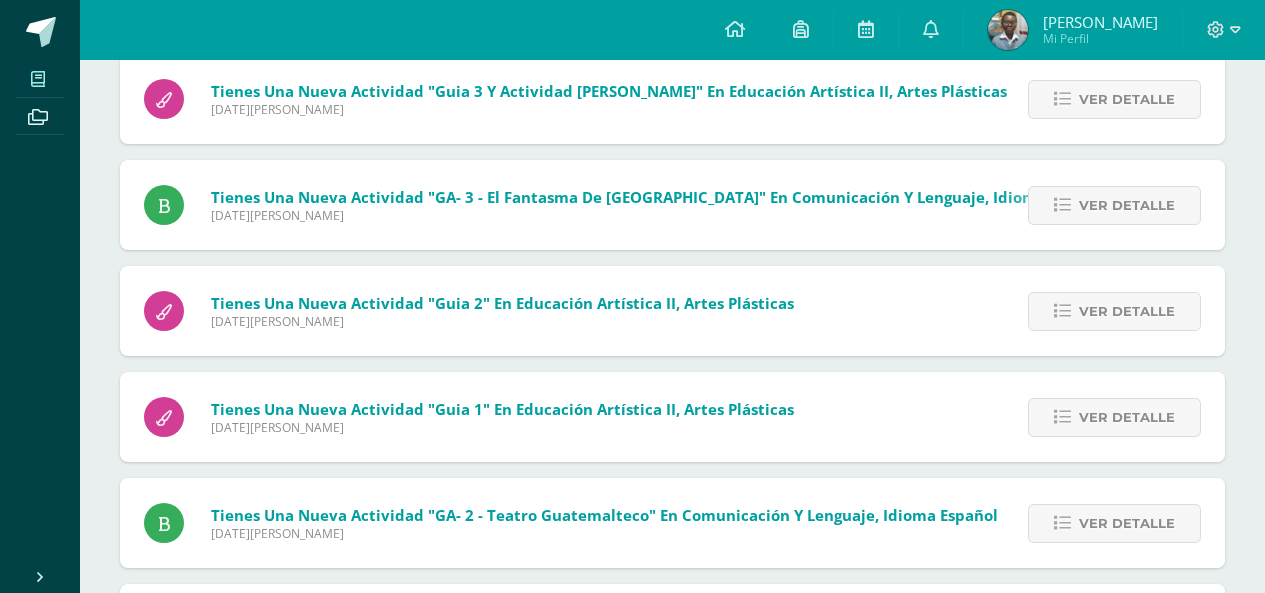 click at bounding box center (38, 79) 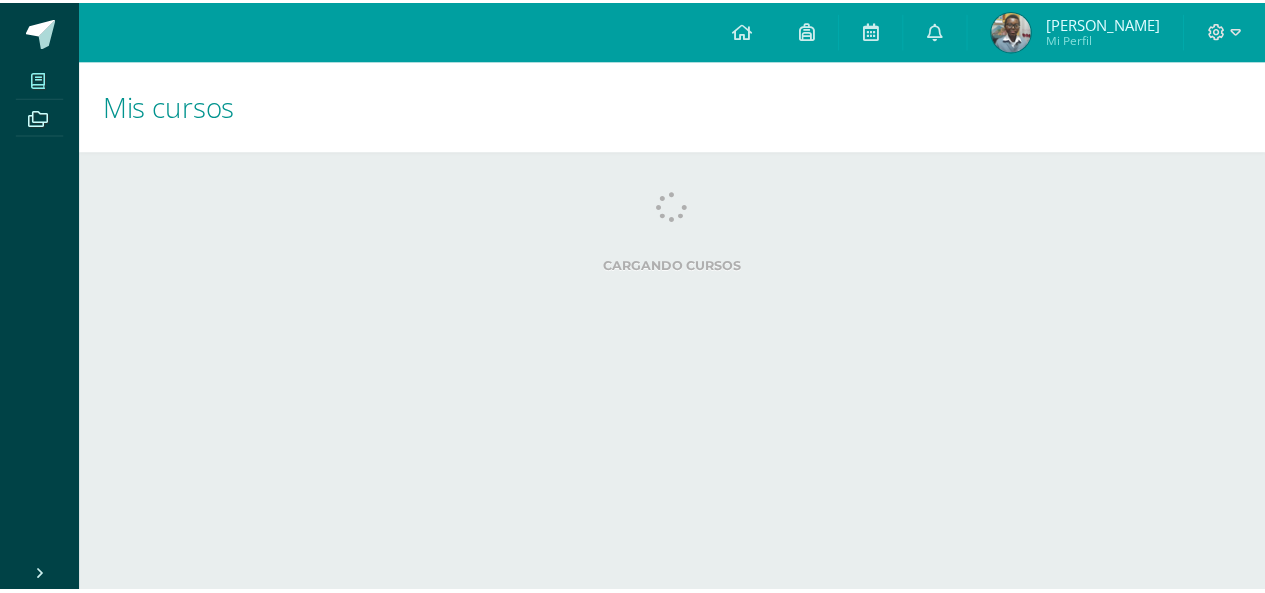 scroll, scrollTop: 0, scrollLeft: 0, axis: both 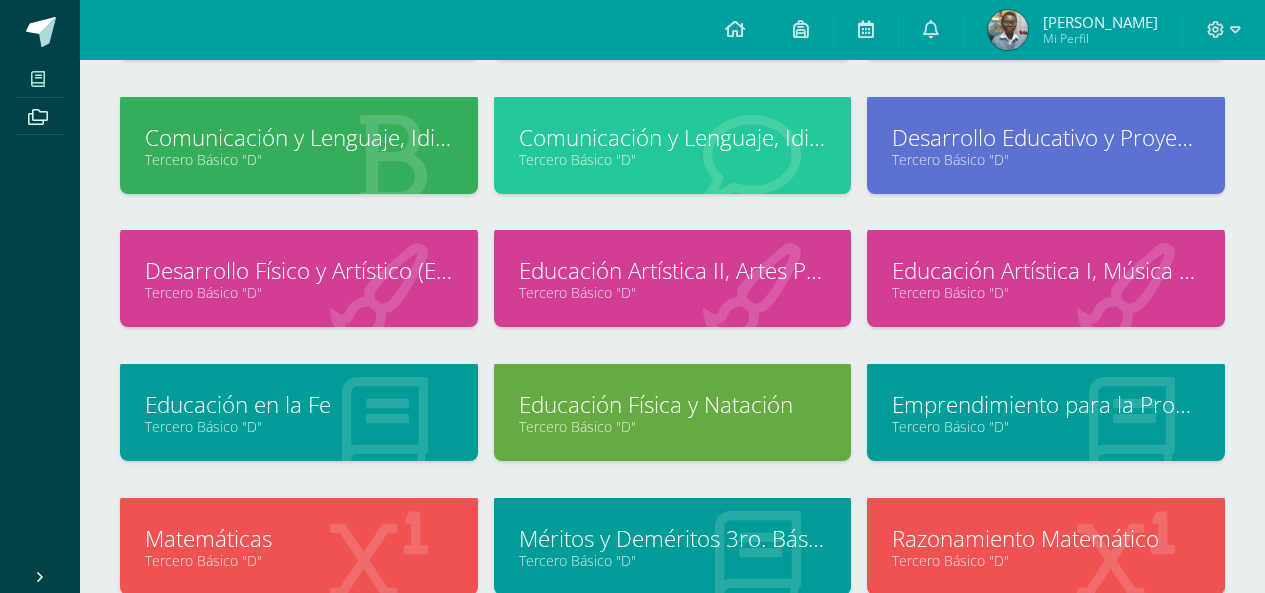 click on "Educación Física y Natación
Tercero Básico "D"" at bounding box center (673, 426) 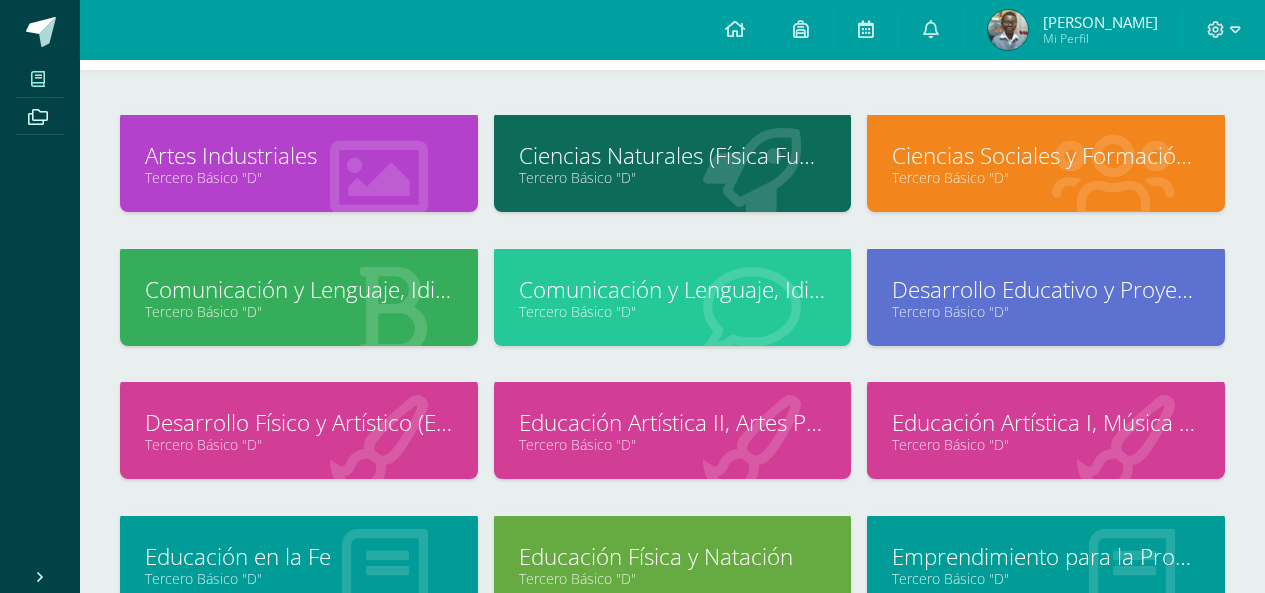 scroll, scrollTop: 0, scrollLeft: 0, axis: both 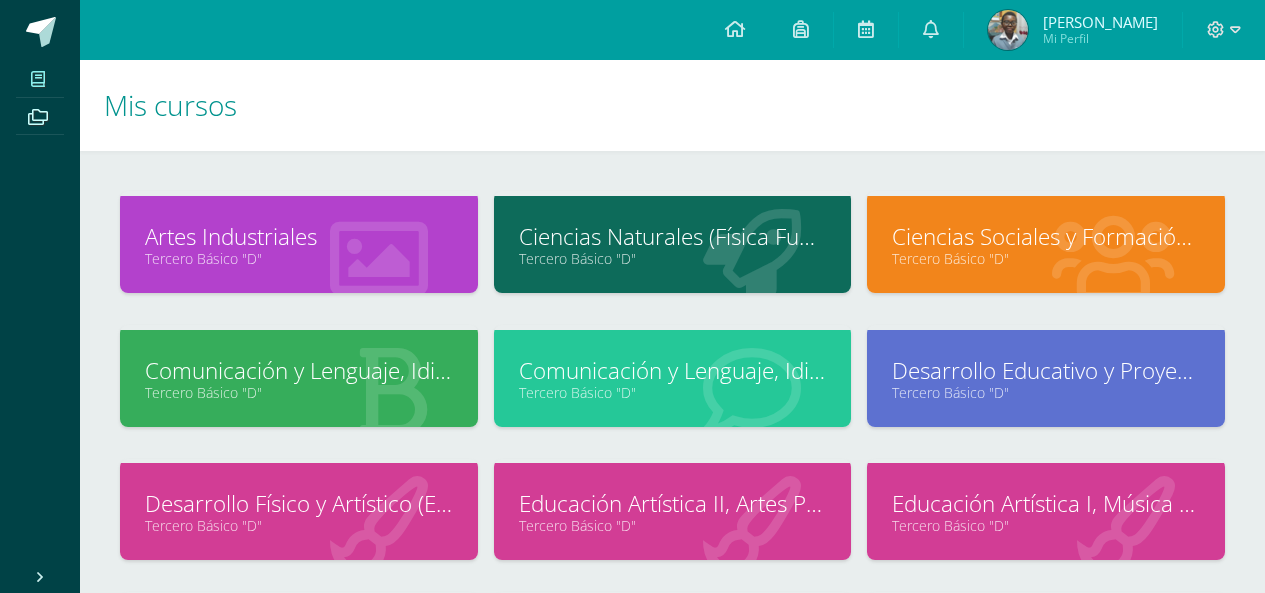 click on "Tercero Básico "D"" at bounding box center [299, 392] 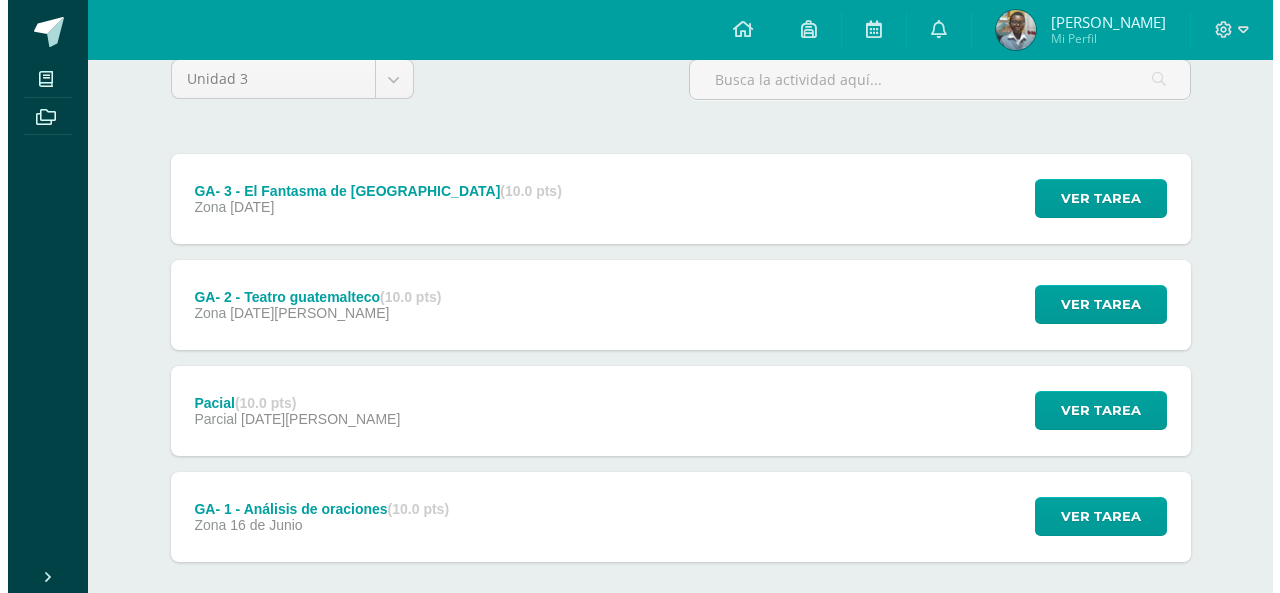 scroll, scrollTop: 163, scrollLeft: 0, axis: vertical 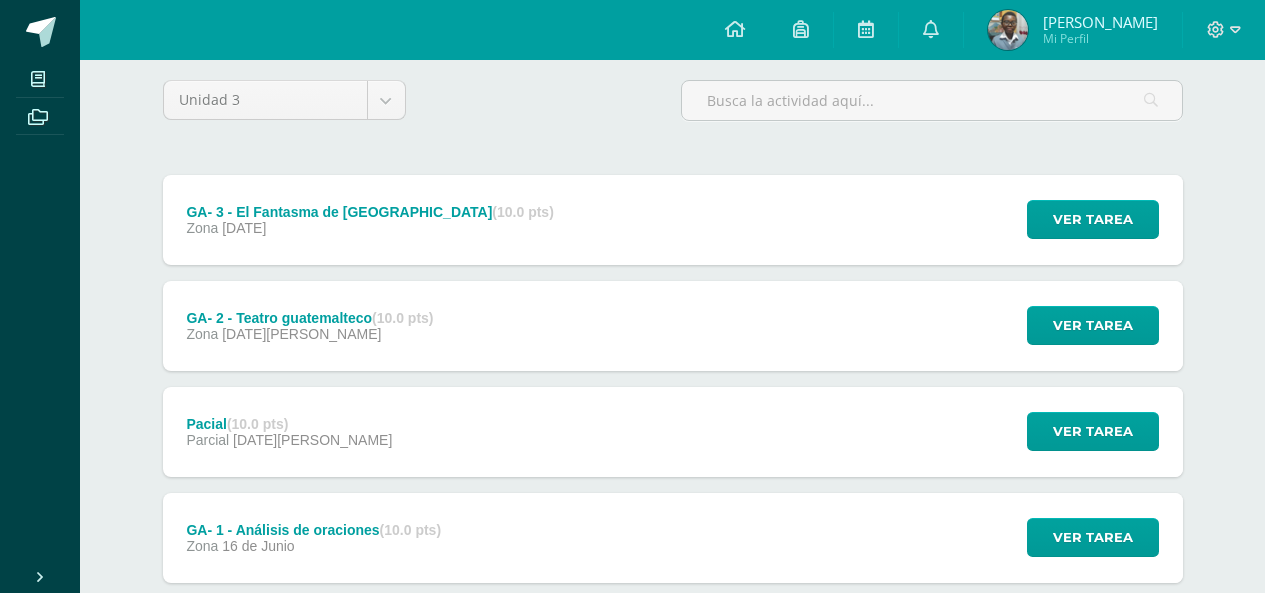 click on "Pacial  (10.0 pts)
Parcial
[DATE][PERSON_NAME]
Ver tarea
Pacial
Comunicación y Lenguaje, Idioma Español
Cargando contenido" at bounding box center (673, 432) 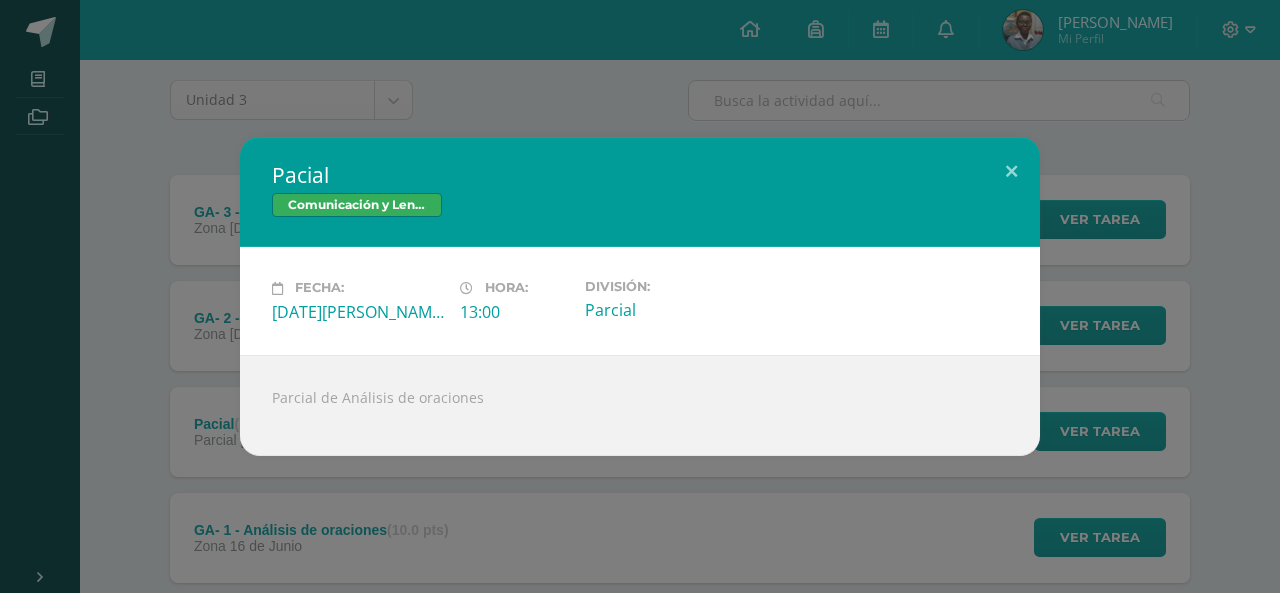 click on "Pacial
Comunicación y Lenguaje, Idioma Español
Fecha:
[DATE][PERSON_NAME]:
13:00
División:" at bounding box center [640, 296] 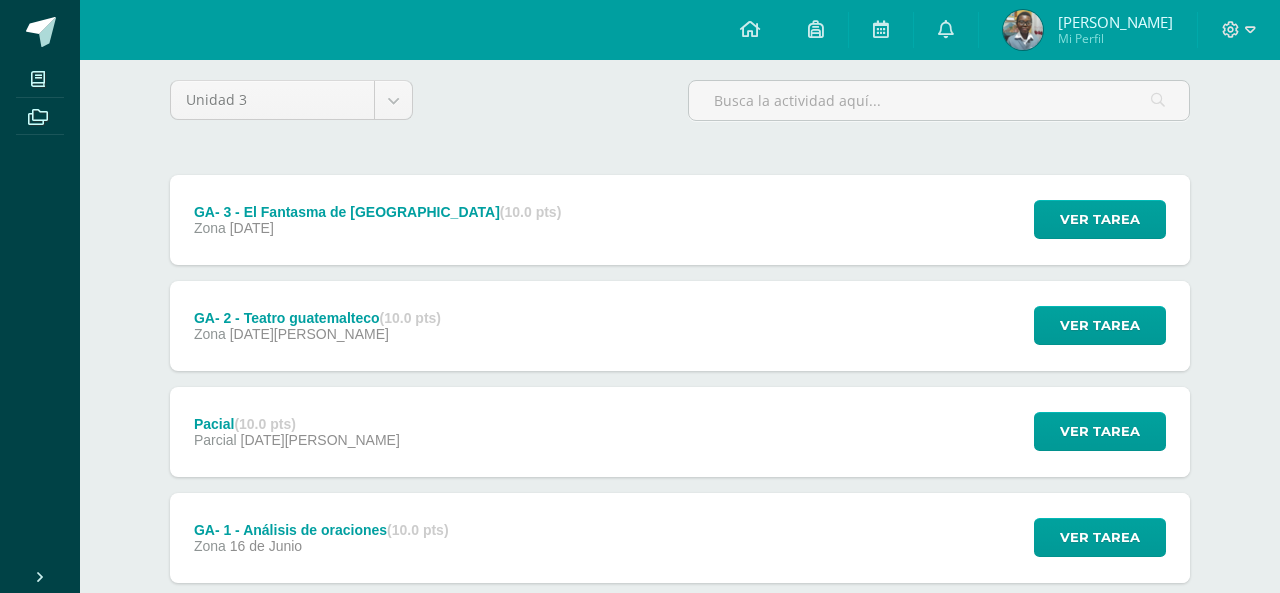 click on "GA- 1 - Análisis de oraciones  (10.0 pts)
Zona
[DATE][PERSON_NAME]
Ver tarea
GA- 1 - Análisis de oraciones
Comunicación y Lenguaje, Idioma Español
Cargando contenido" at bounding box center (680, 538) 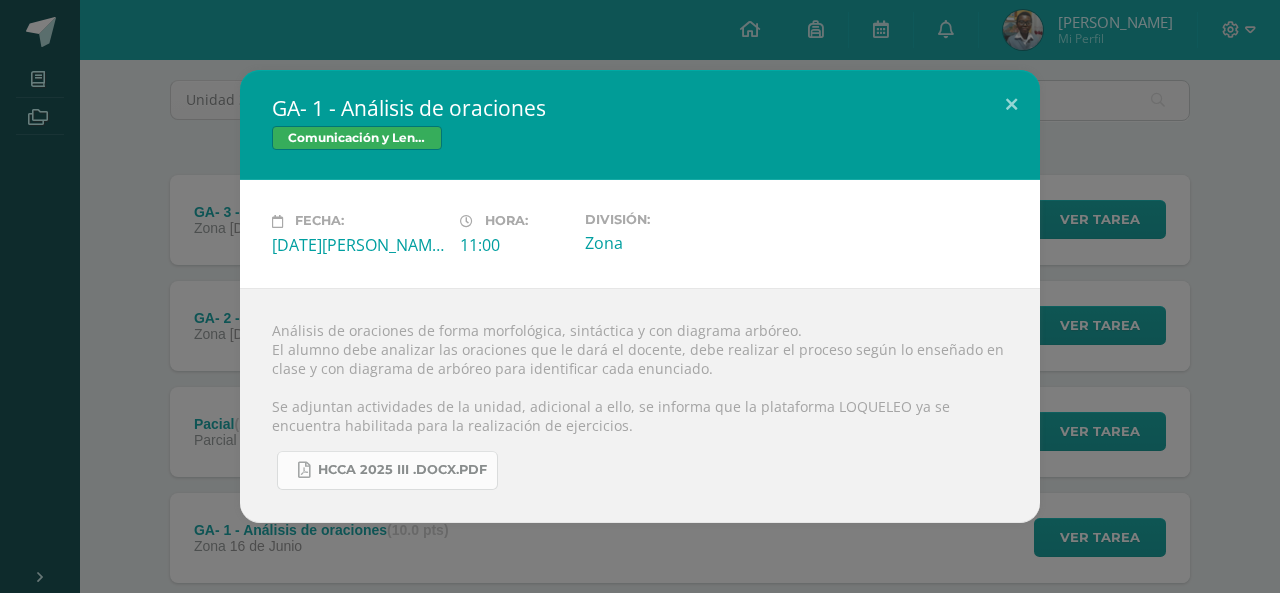 click on "HCCA 2025 III .docx.pdf" at bounding box center [387, 470] 